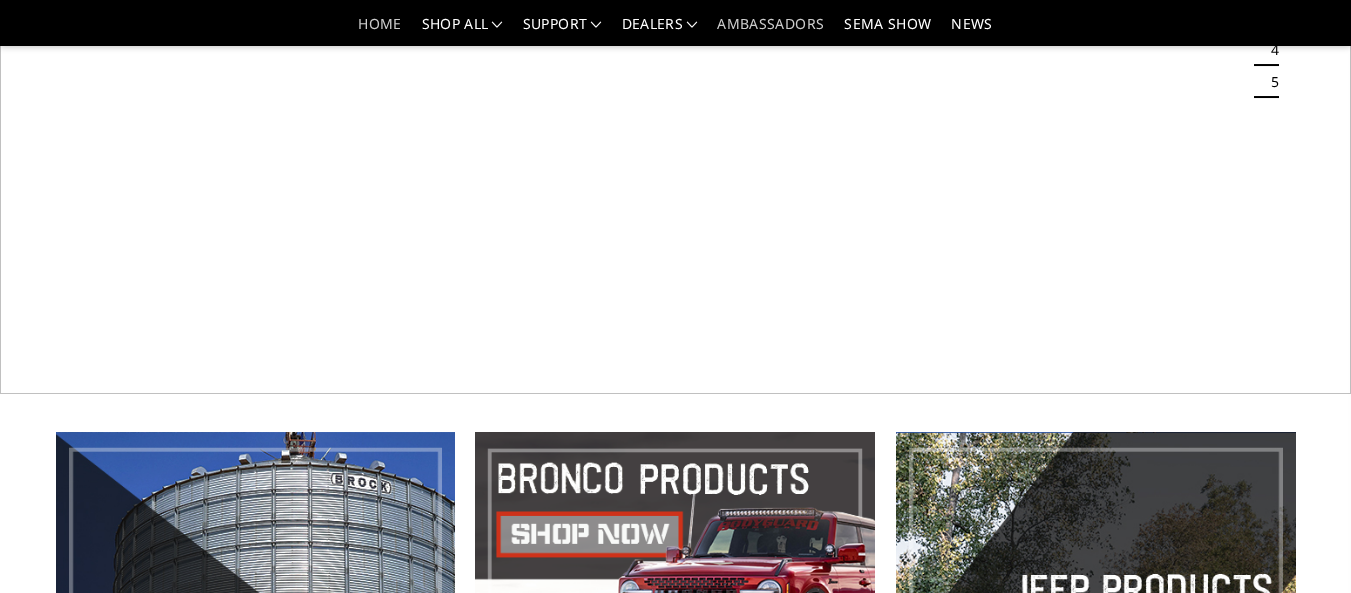 scroll, scrollTop: 300, scrollLeft: 0, axis: vertical 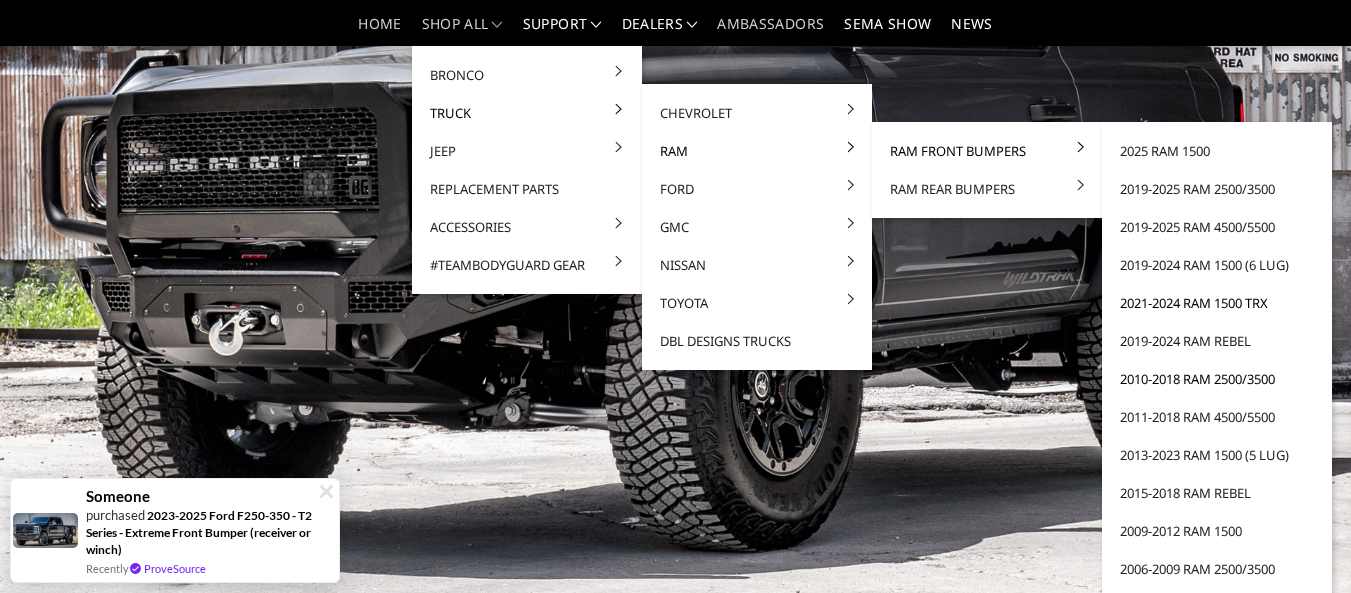 click on "2010-2018 Ram 2500/3500" at bounding box center (1217, 379) 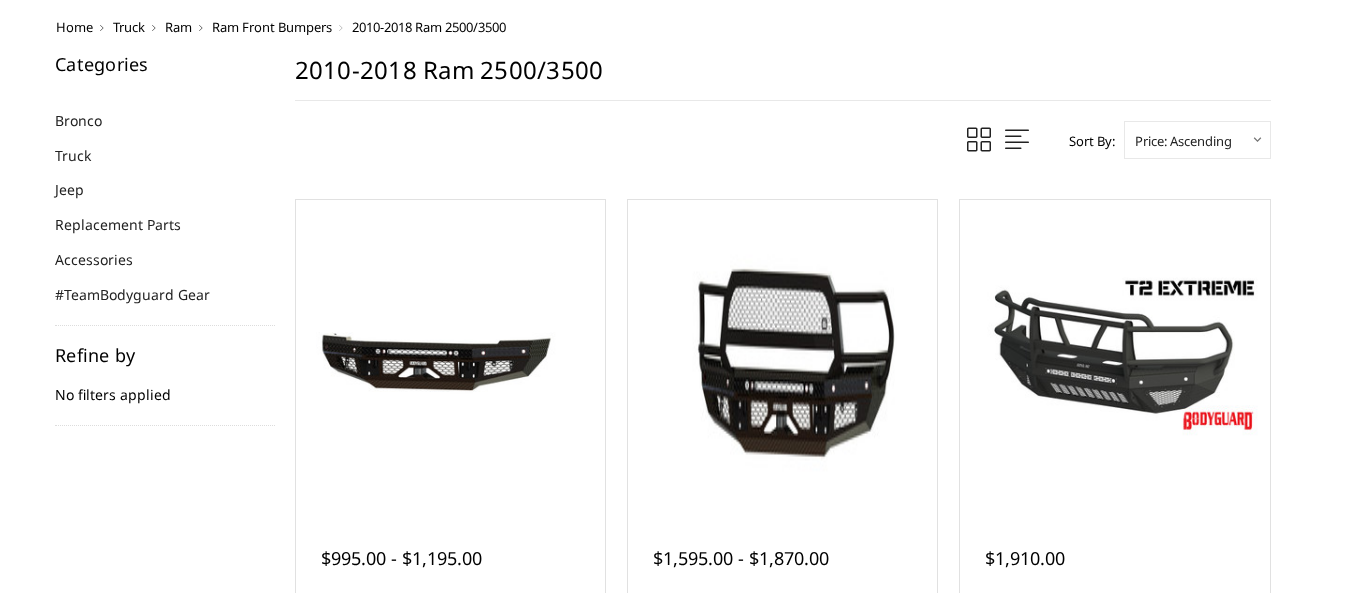 scroll, scrollTop: 0, scrollLeft: 0, axis: both 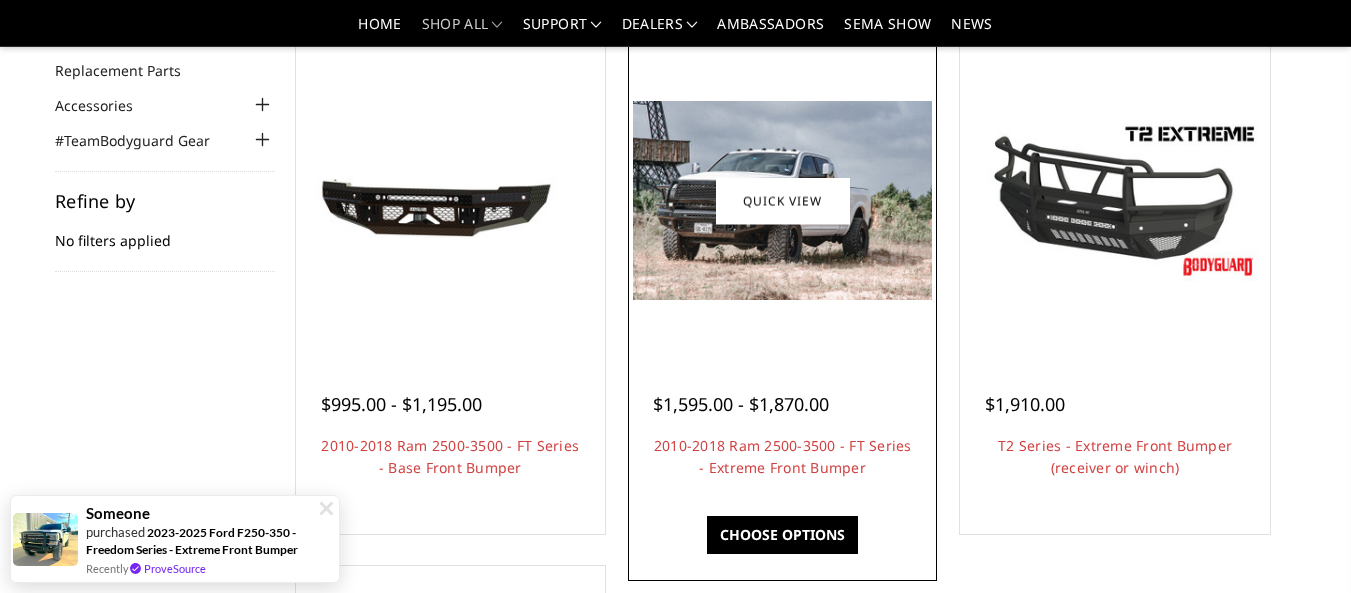 click at bounding box center (782, 200) 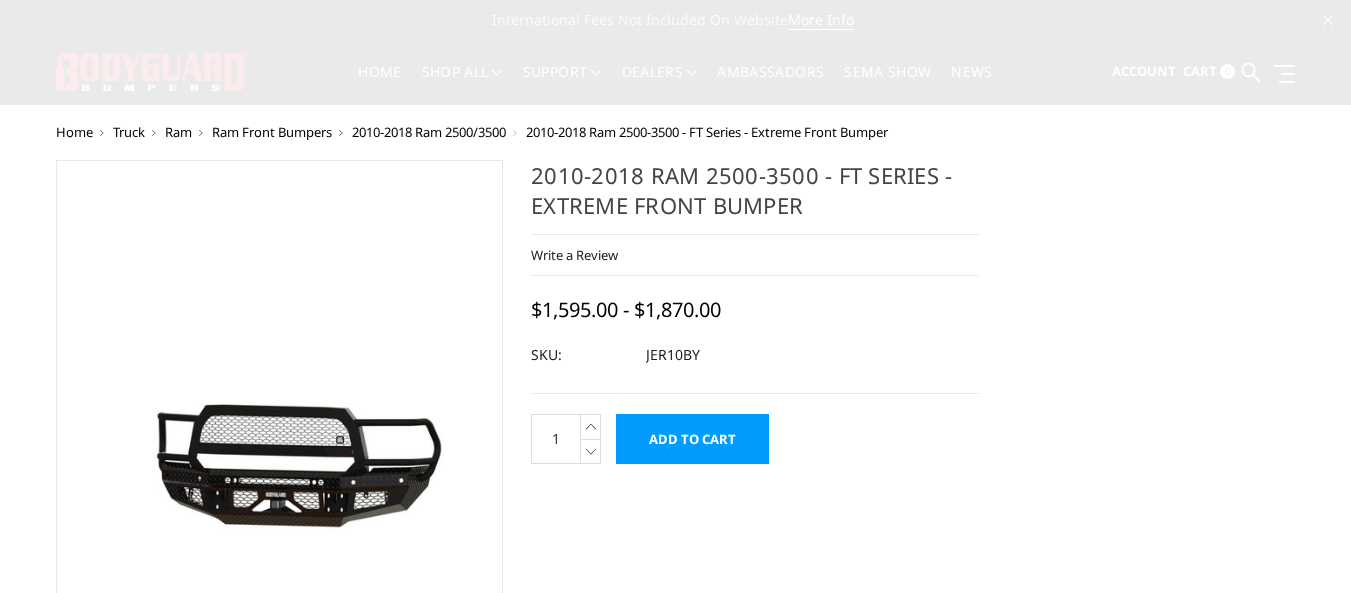 scroll, scrollTop: 0, scrollLeft: 0, axis: both 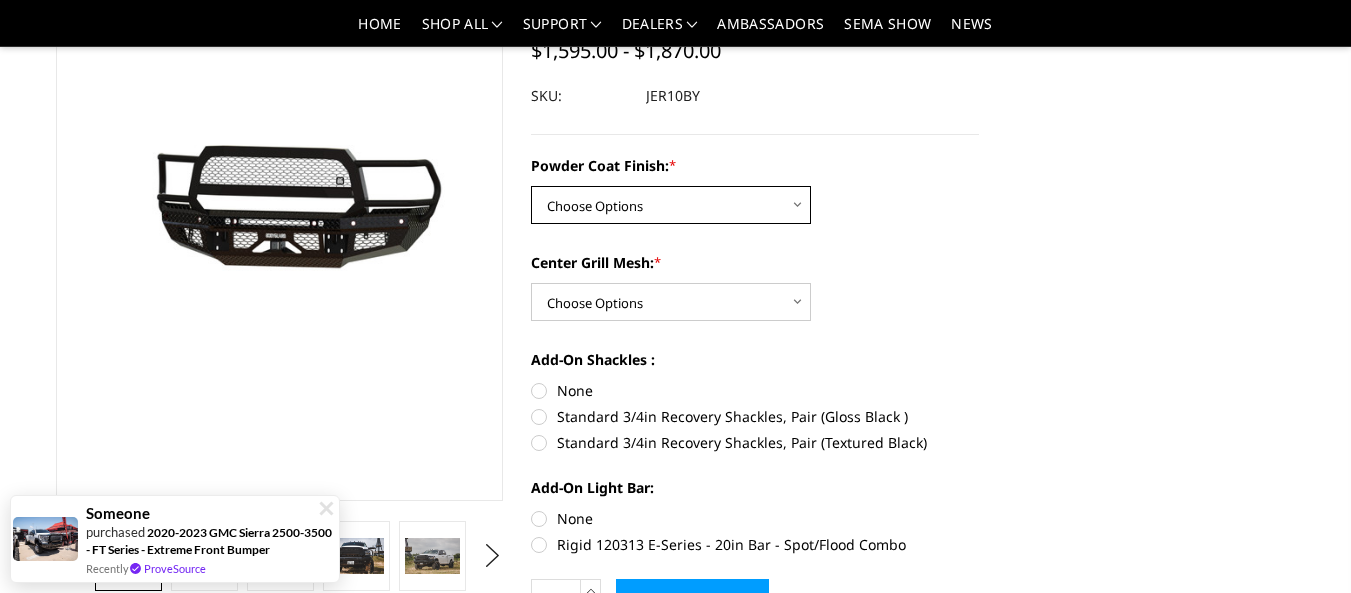 click on "Choose Options
Bare Metal
Gloss Black Powder Coat
Textured Black Powder Coat" at bounding box center (671, 205) 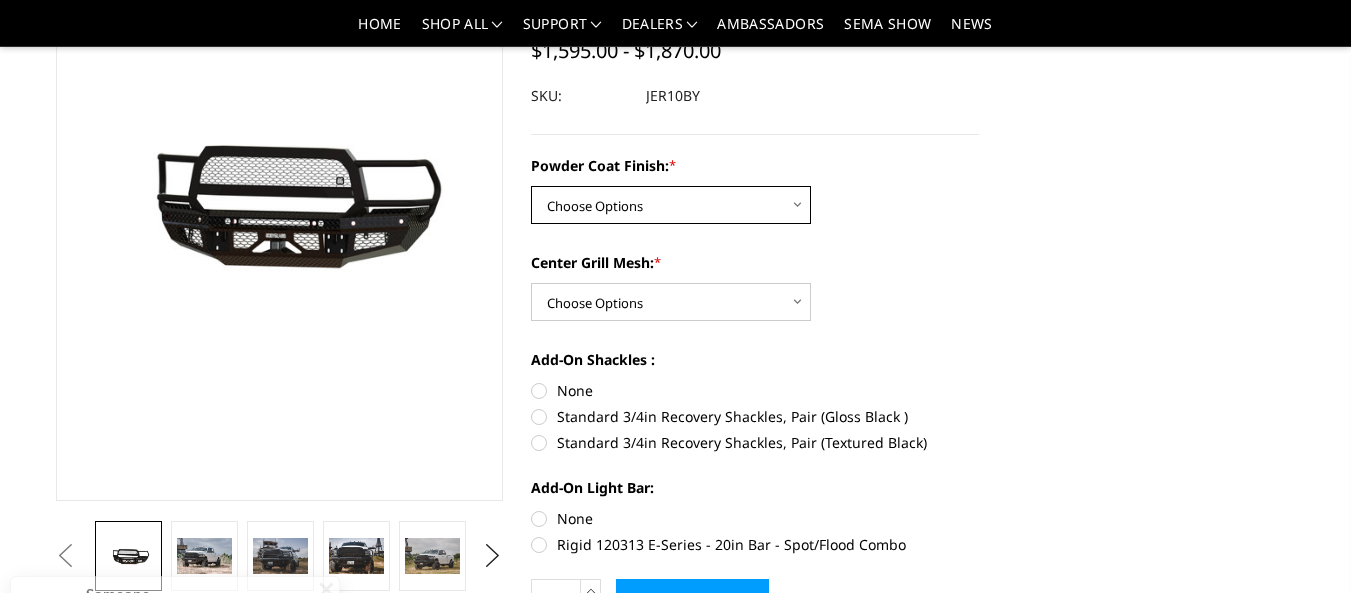 select on "3230" 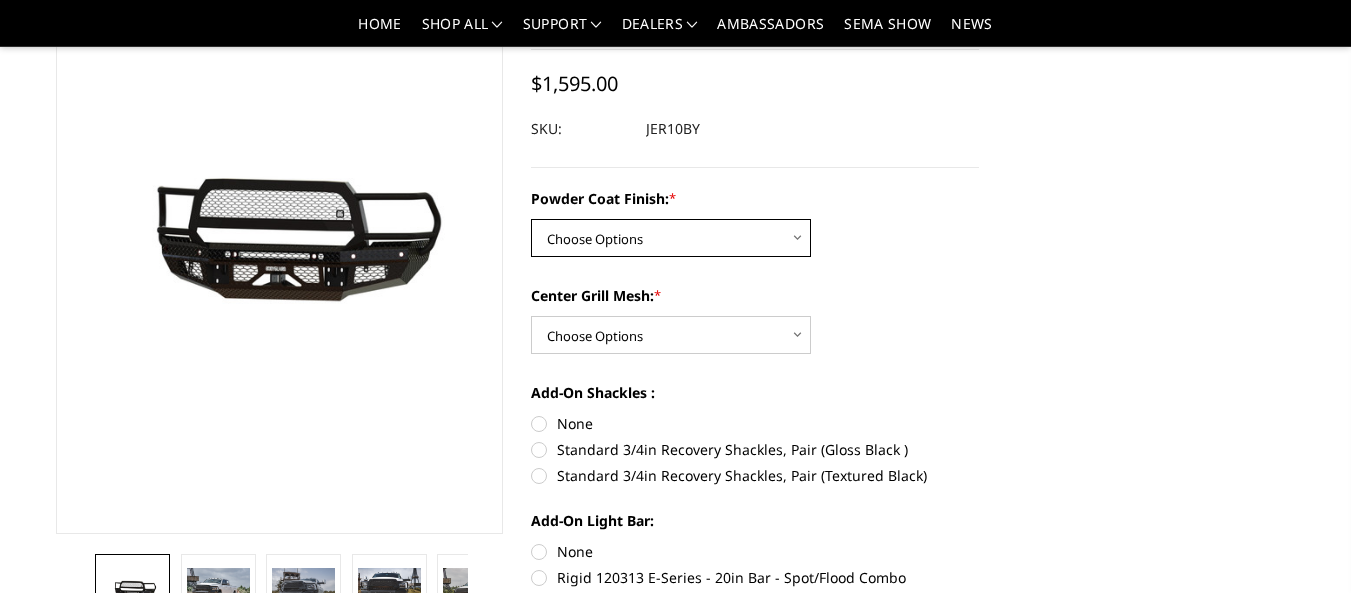 scroll, scrollTop: 200, scrollLeft: 0, axis: vertical 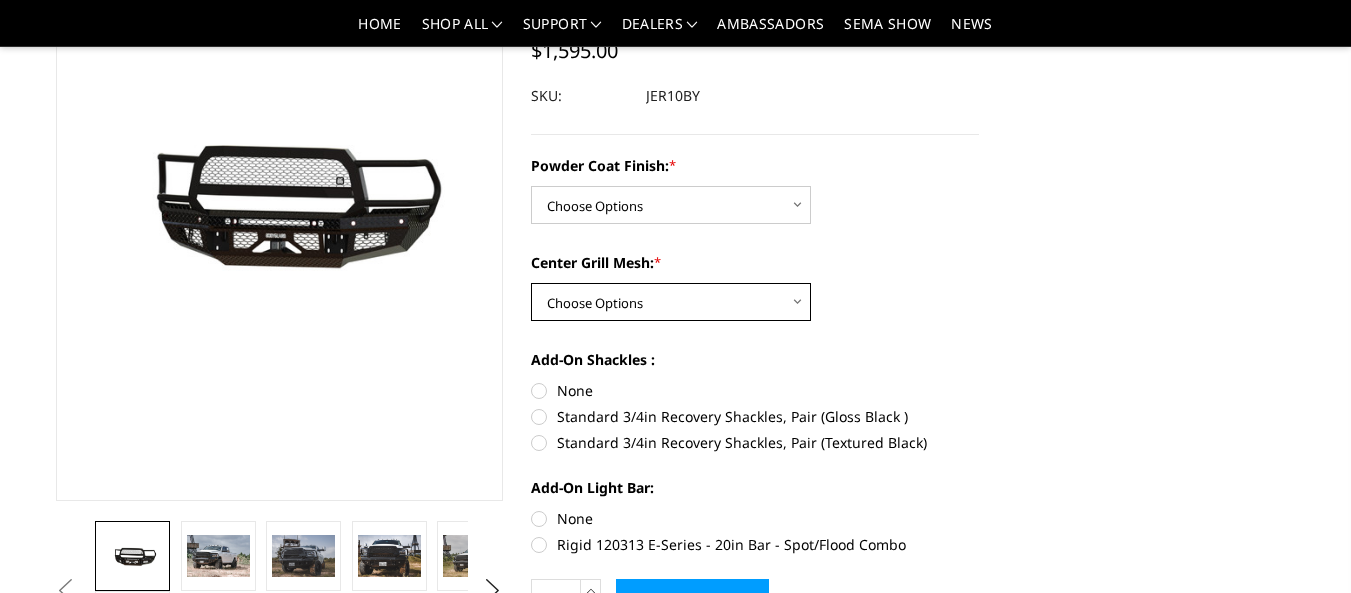 click on "Choose Options
WITH Expanded Metal in Center Grill
WITHOUT Expanded Metal in Center Grill" at bounding box center (671, 302) 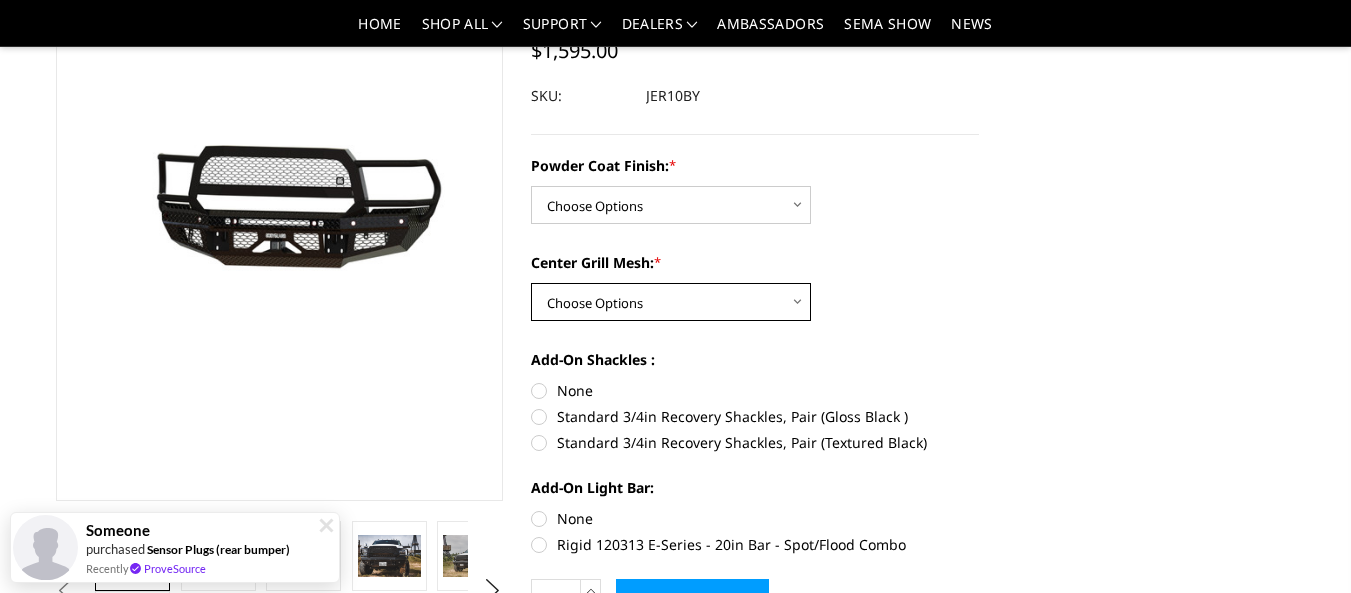 select on "3231" 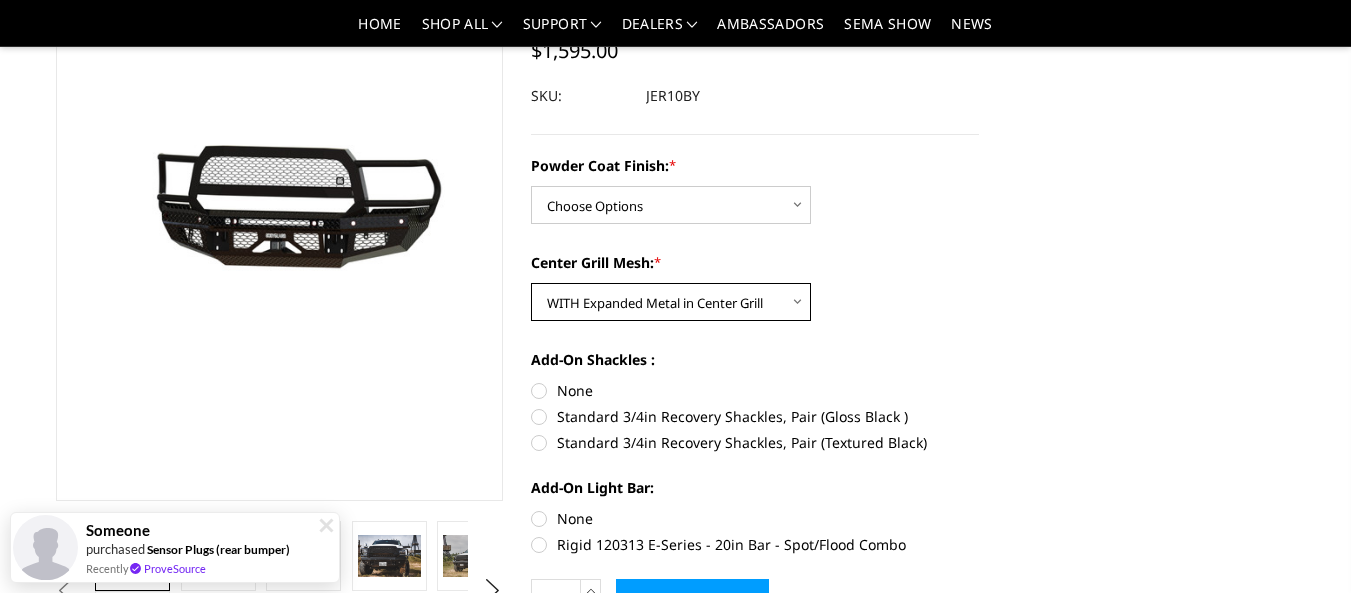 click on "Choose Options
WITH Expanded Metal in Center Grill
WITHOUT Expanded Metal in Center Grill" at bounding box center (671, 302) 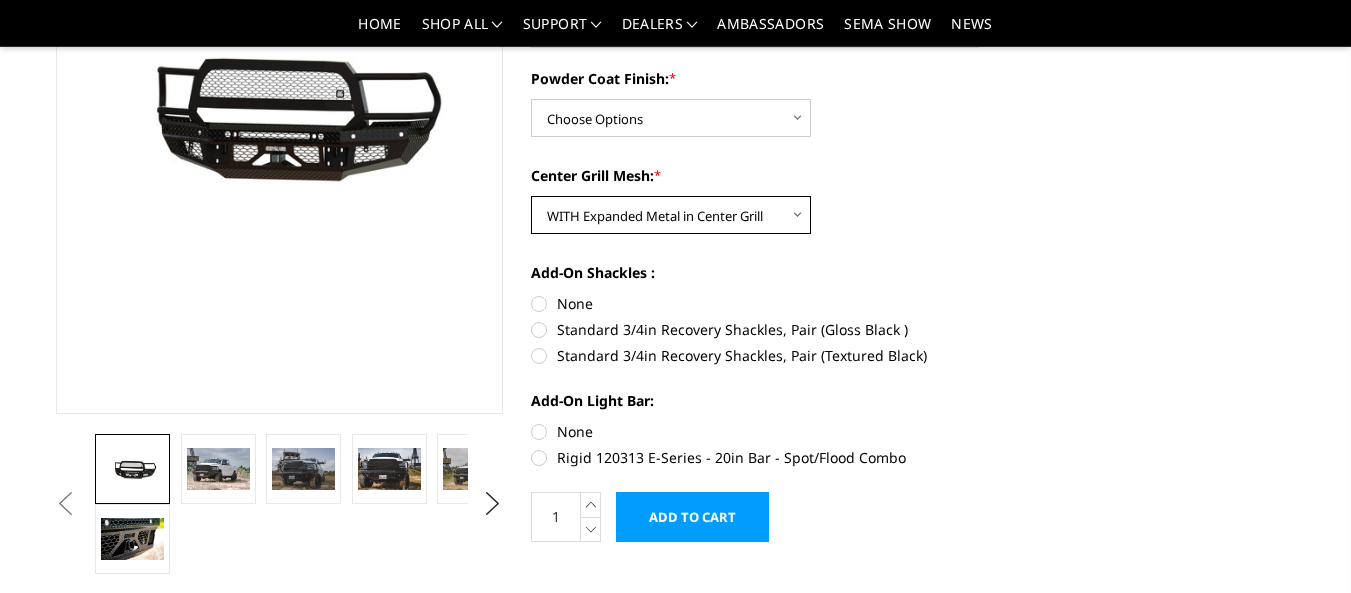 scroll, scrollTop: 400, scrollLeft: 0, axis: vertical 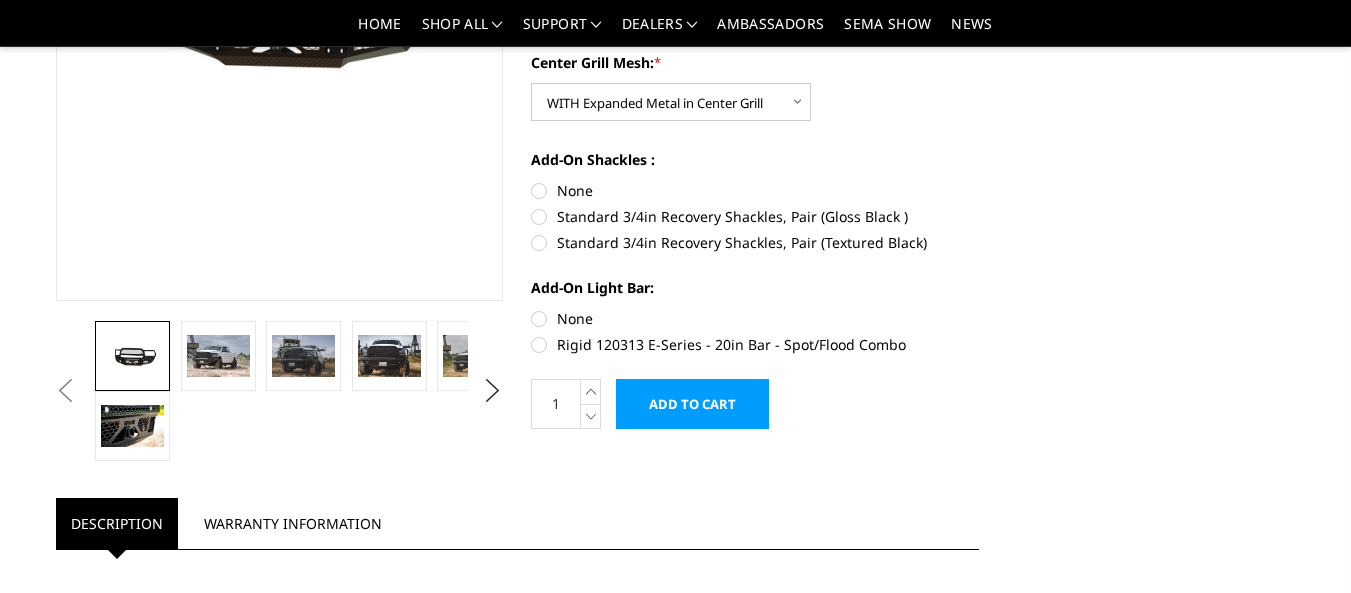 click on "None" at bounding box center (755, 190) 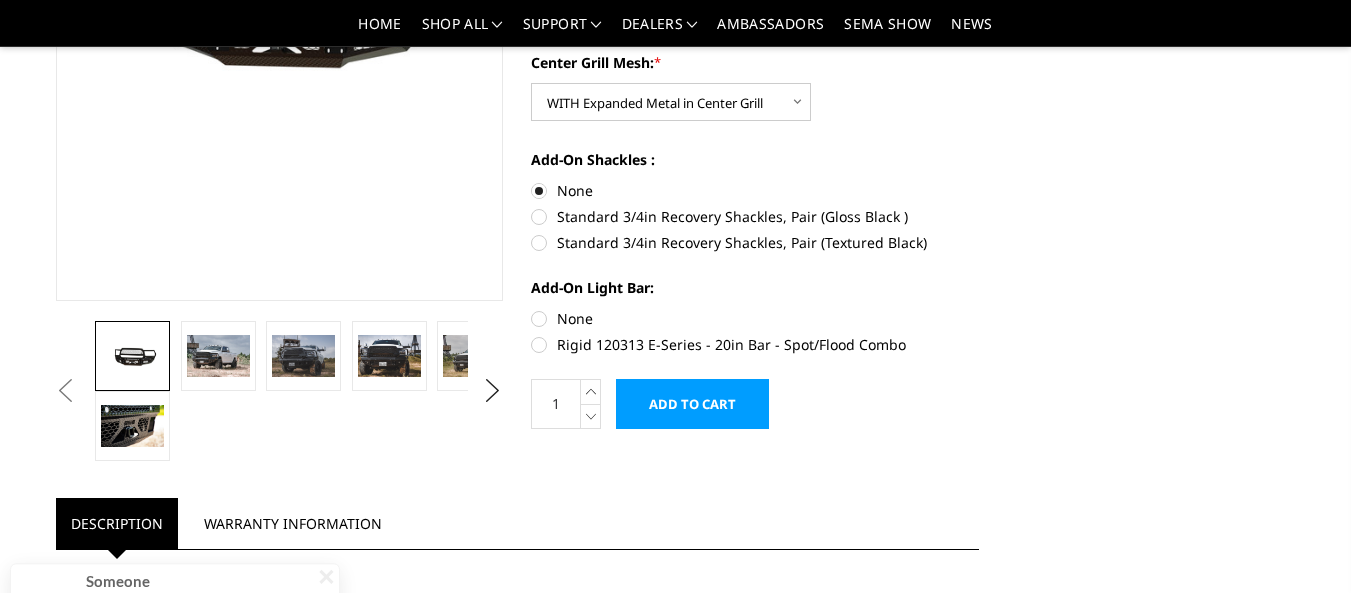 click on "Rigid 120313 E-Series - 20in Bar - Spot/Flood Combo" at bounding box center (755, 344) 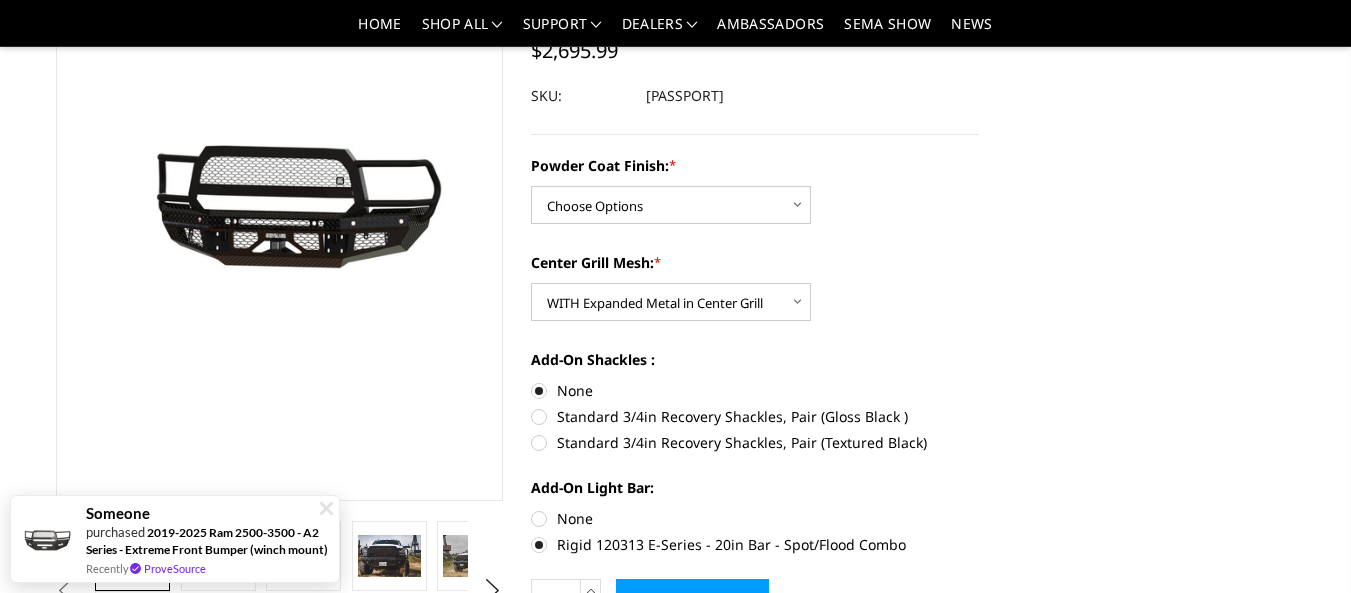 scroll, scrollTop: 300, scrollLeft: 0, axis: vertical 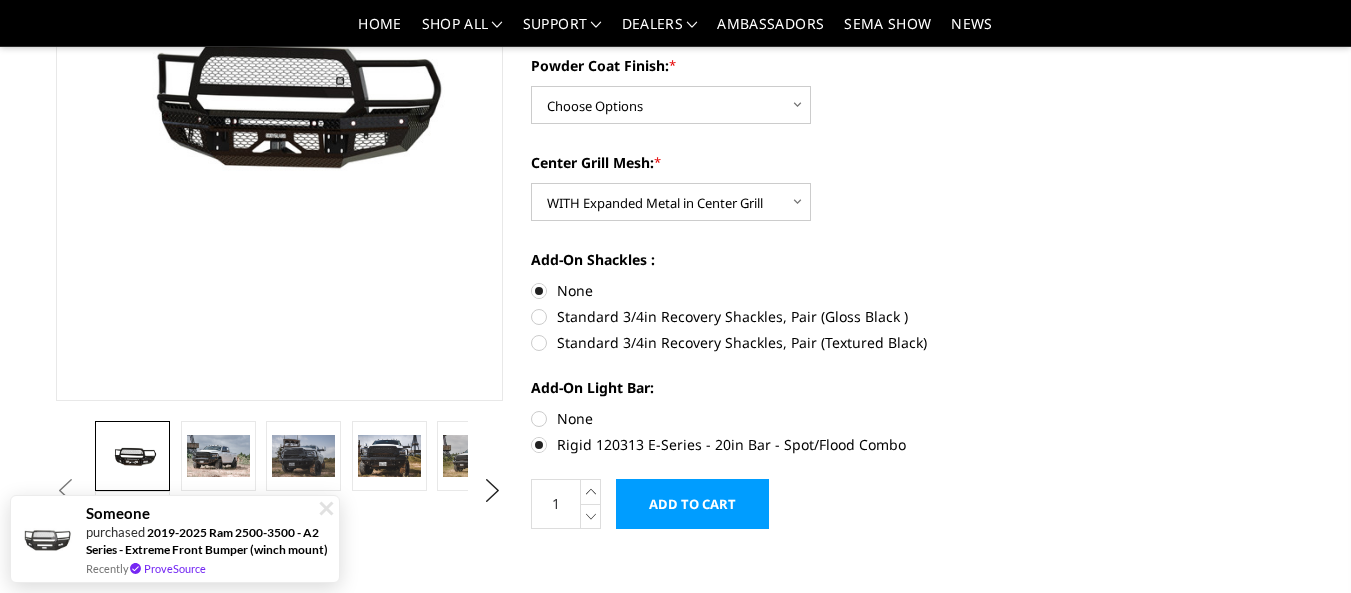 click on "None" at bounding box center (755, 418) 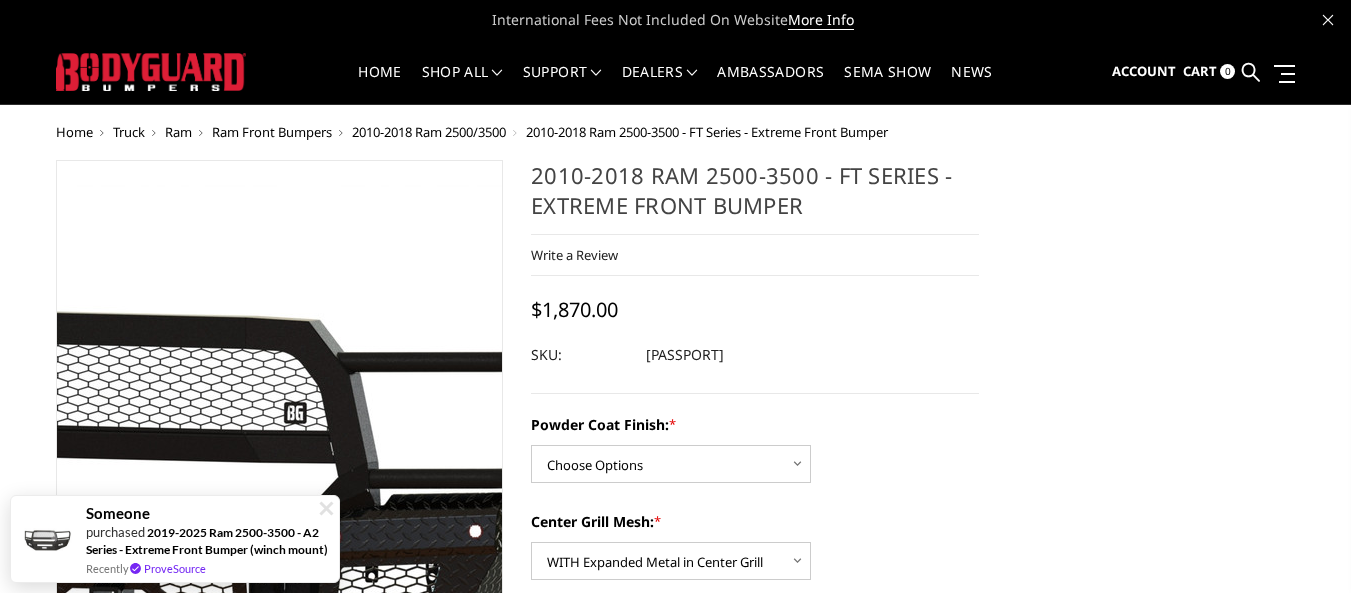 scroll, scrollTop: 200, scrollLeft: 0, axis: vertical 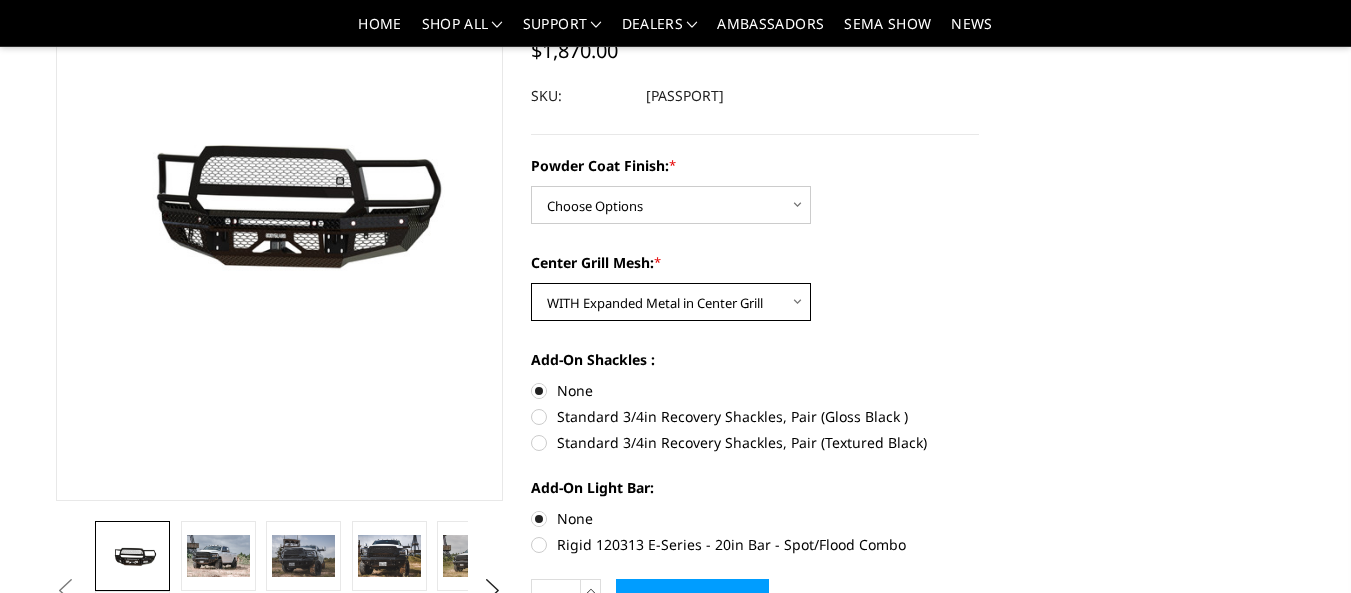 click on "Choose Options
WITH Expanded Metal in Center Grill
WITHOUT Expanded Metal in Center Grill" at bounding box center (671, 302) 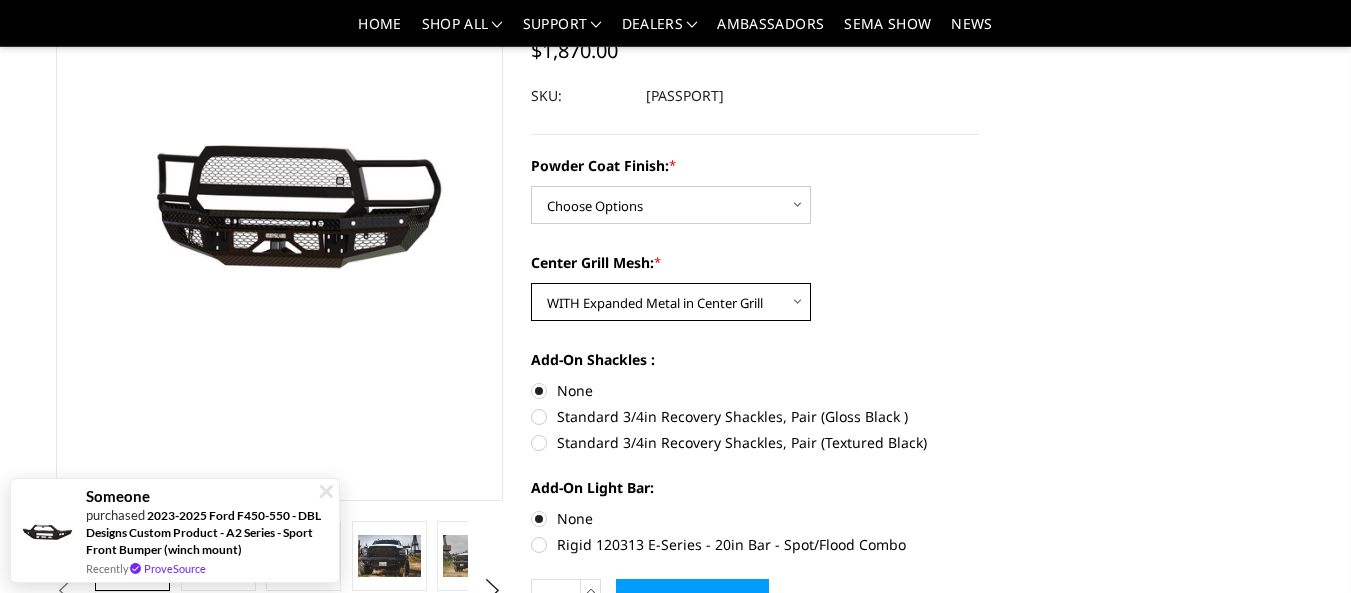 select on "3232" 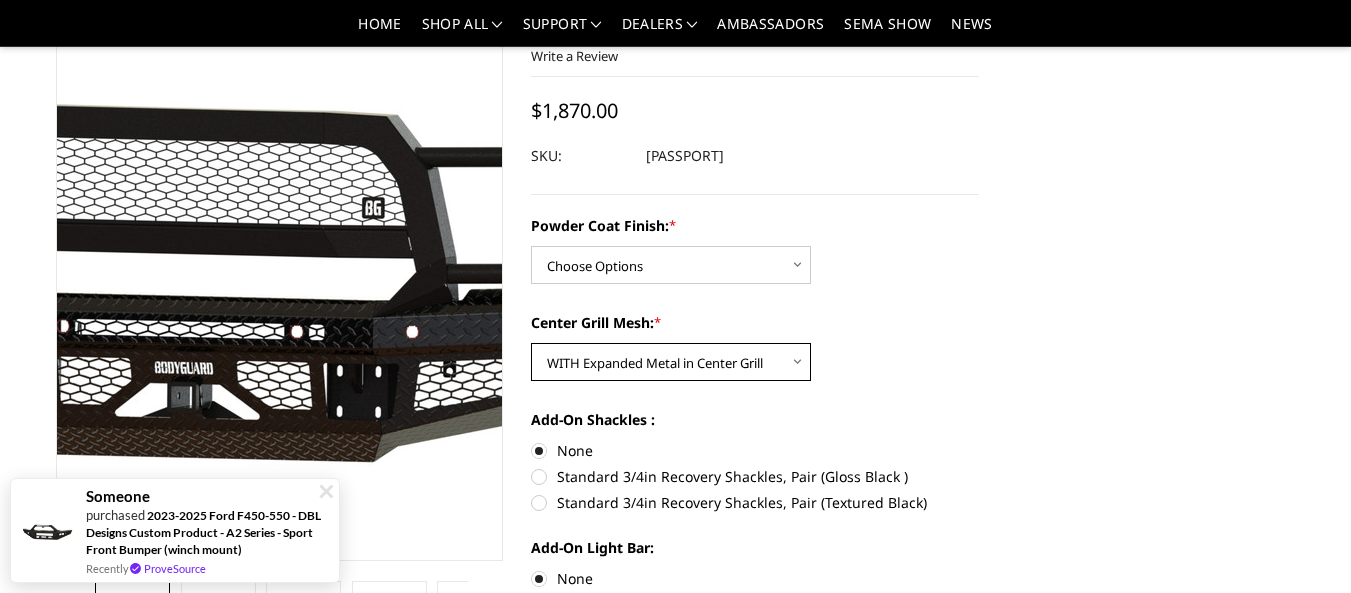 scroll, scrollTop: 100, scrollLeft: 0, axis: vertical 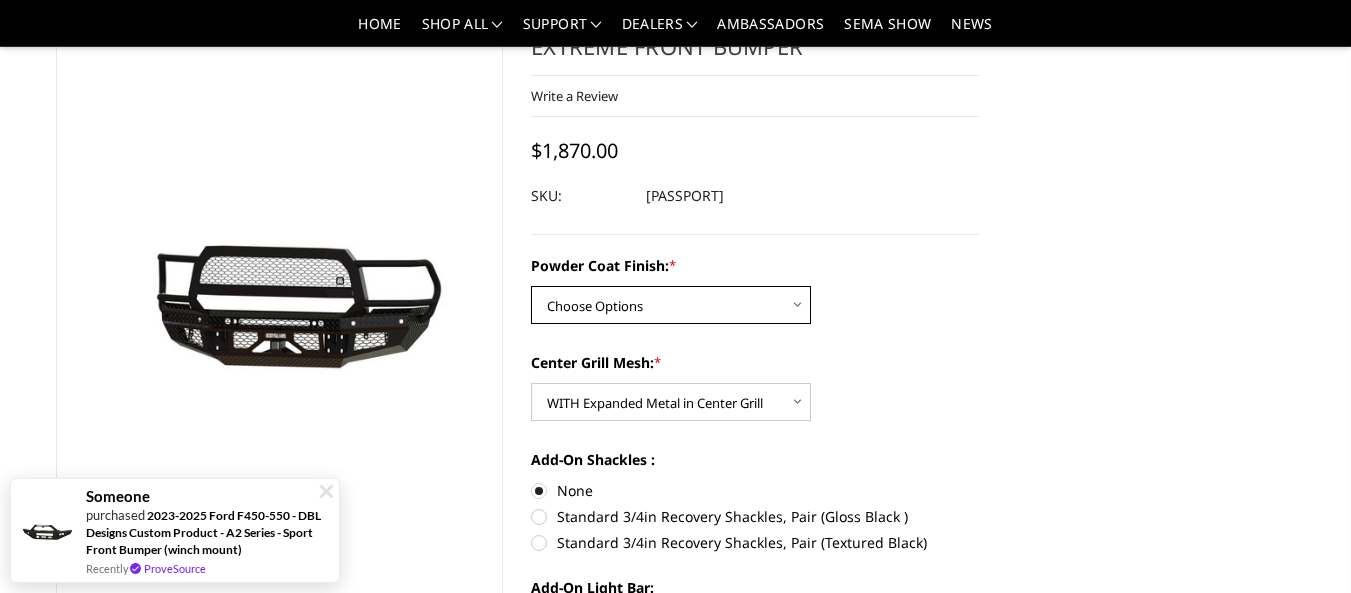 click on "Choose Options
Bare Metal
Gloss Black Powder Coat
Textured Black Powder Coat" at bounding box center [671, 305] 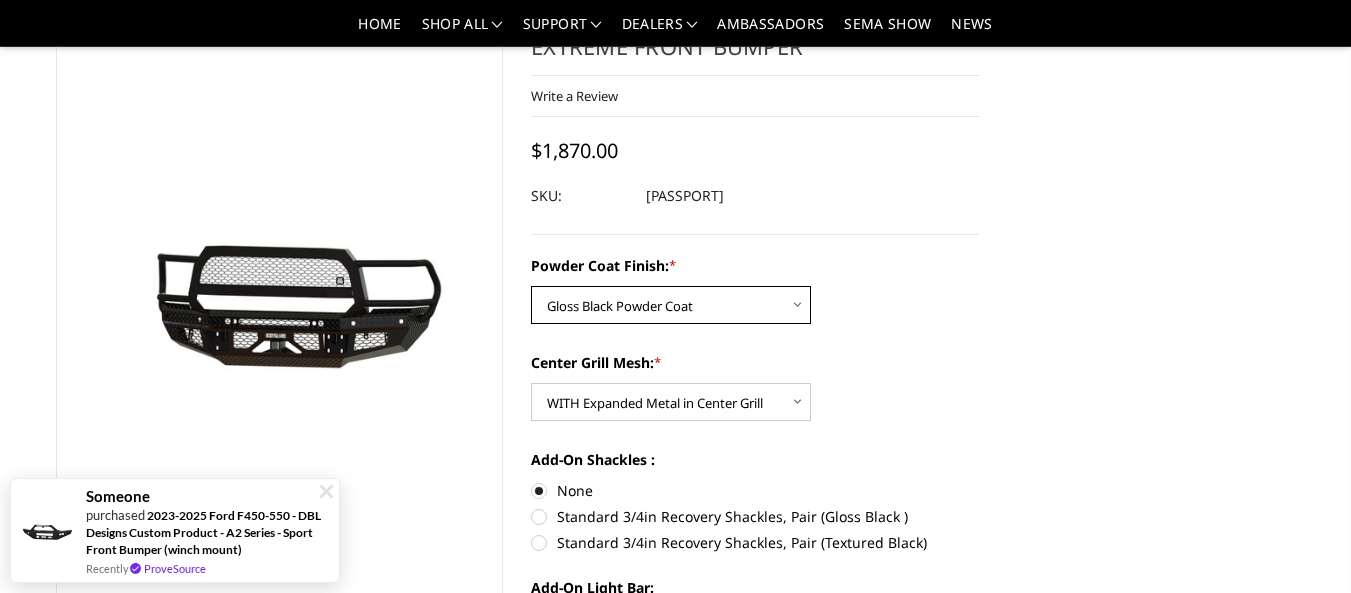 click on "Choose Options
Bare Metal
Gloss Black Powder Coat
Textured Black Powder Coat" at bounding box center [671, 305] 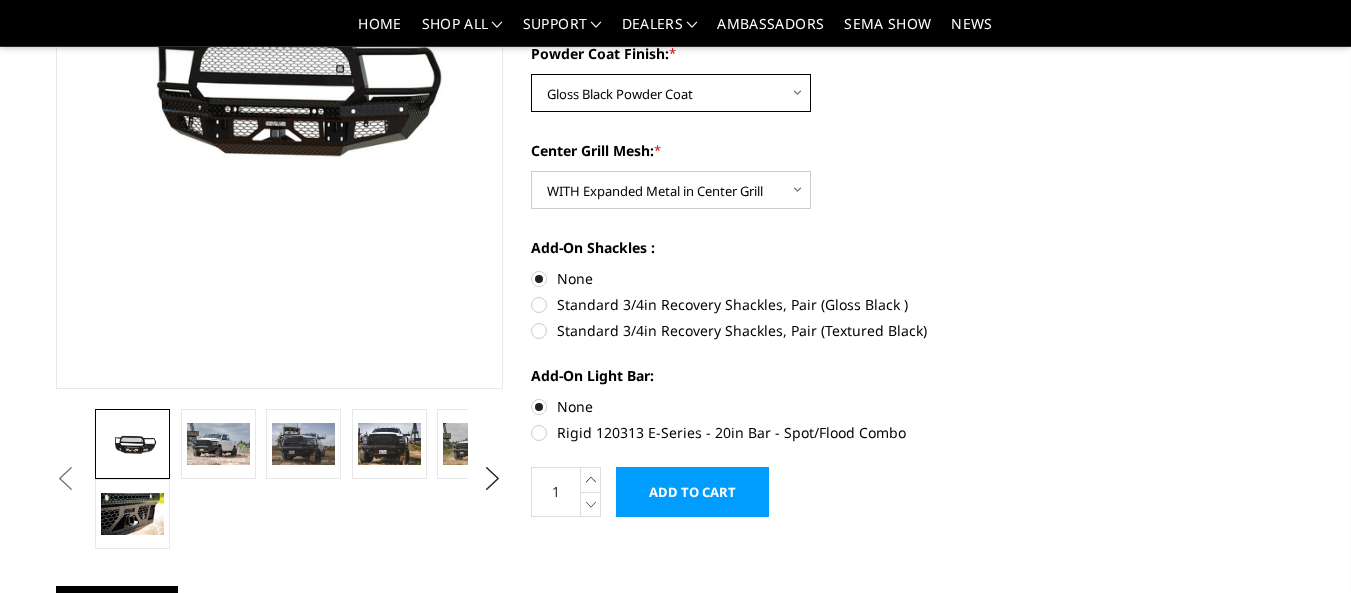 scroll, scrollTop: 200, scrollLeft: 0, axis: vertical 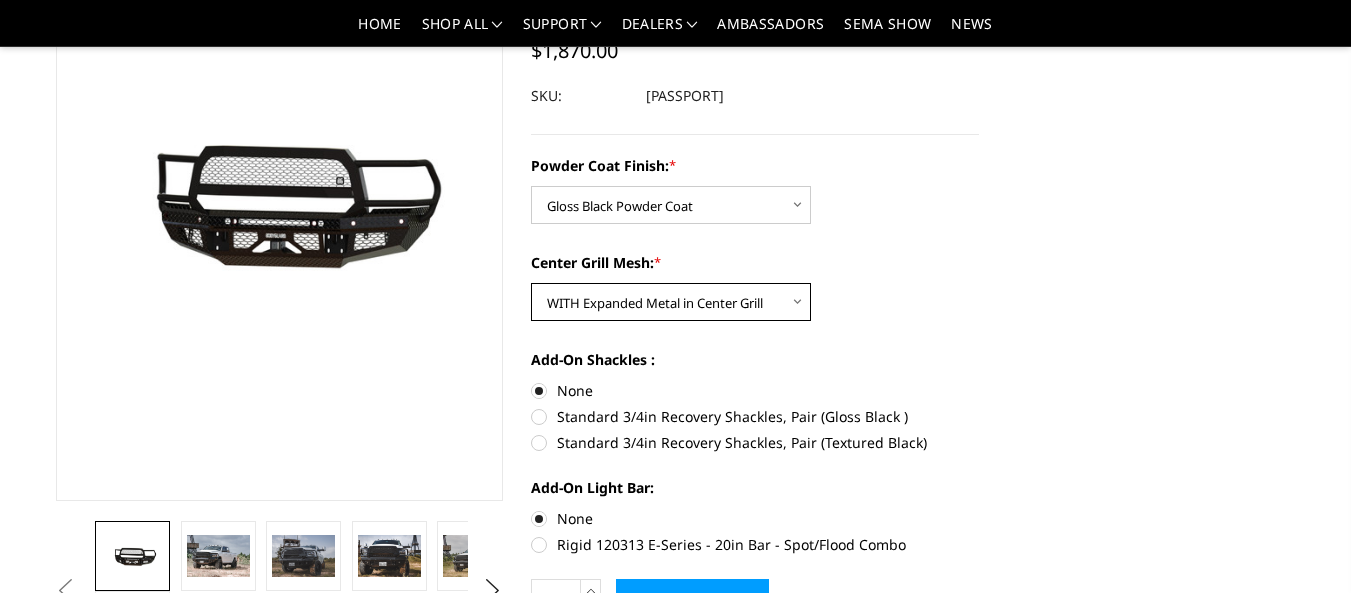 click on "Choose Options
WITH Expanded Metal in Center Grill
WITHOUT Expanded Metal in Center Grill" at bounding box center [671, 302] 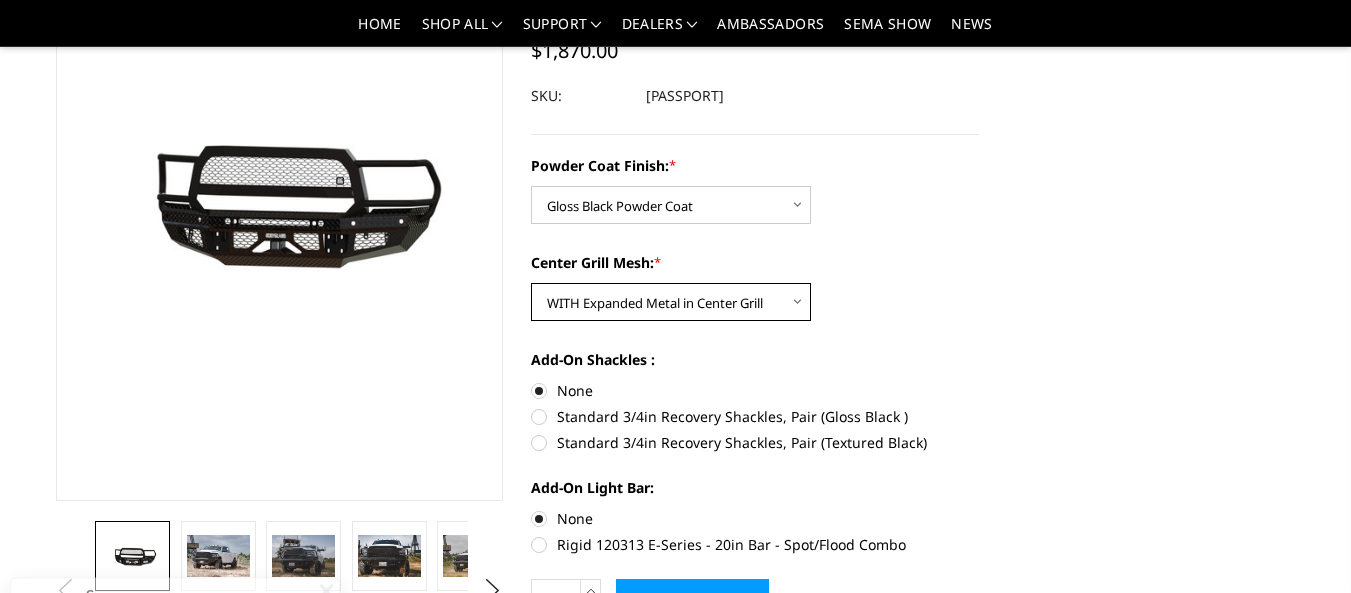 select on "3231" 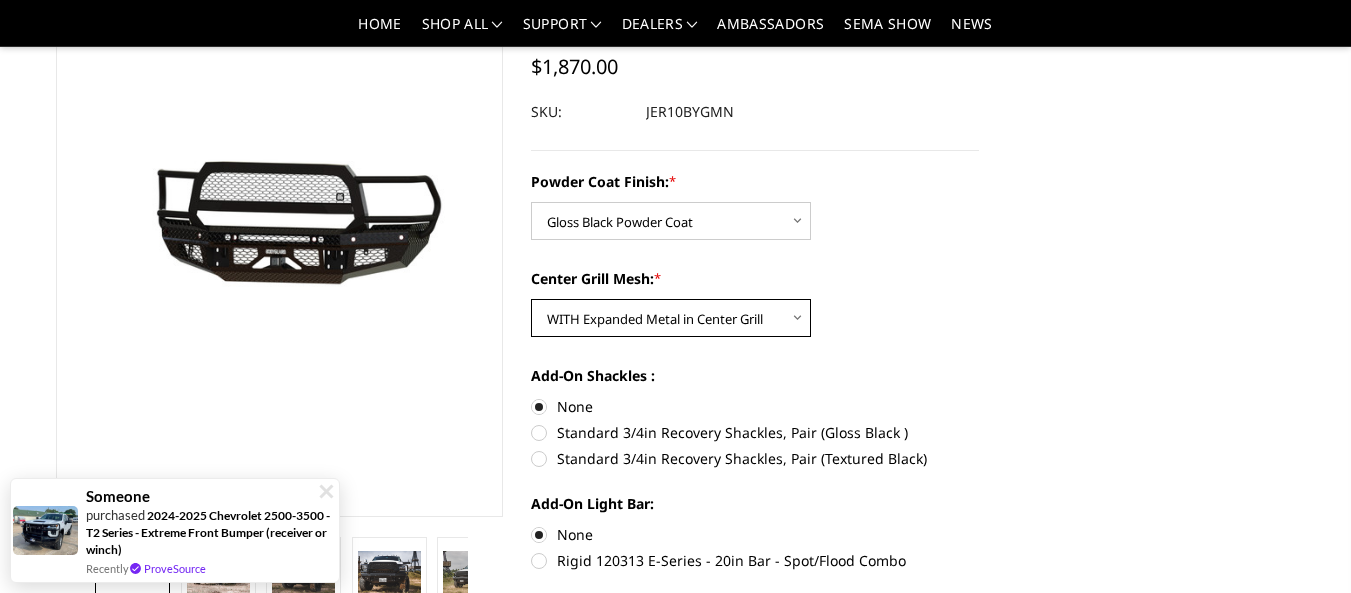 scroll, scrollTop: 200, scrollLeft: 0, axis: vertical 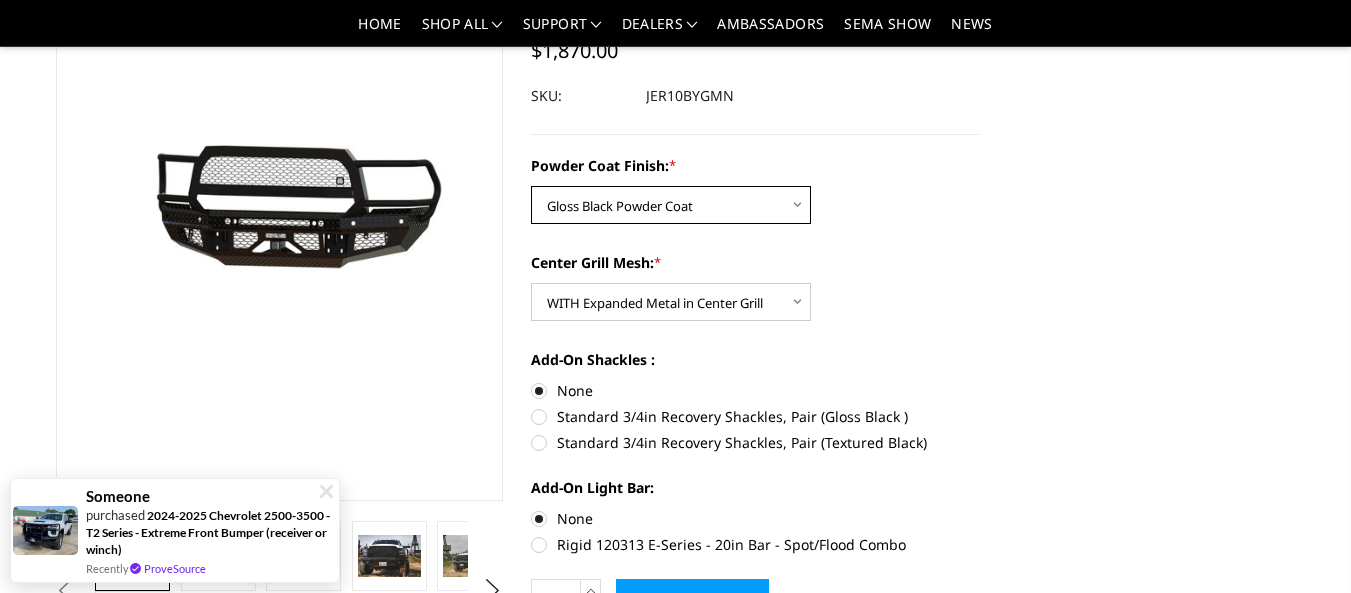 click on "Choose Options
Bare Metal
Gloss Black Powder Coat
Textured Black Powder Coat" at bounding box center (671, 205) 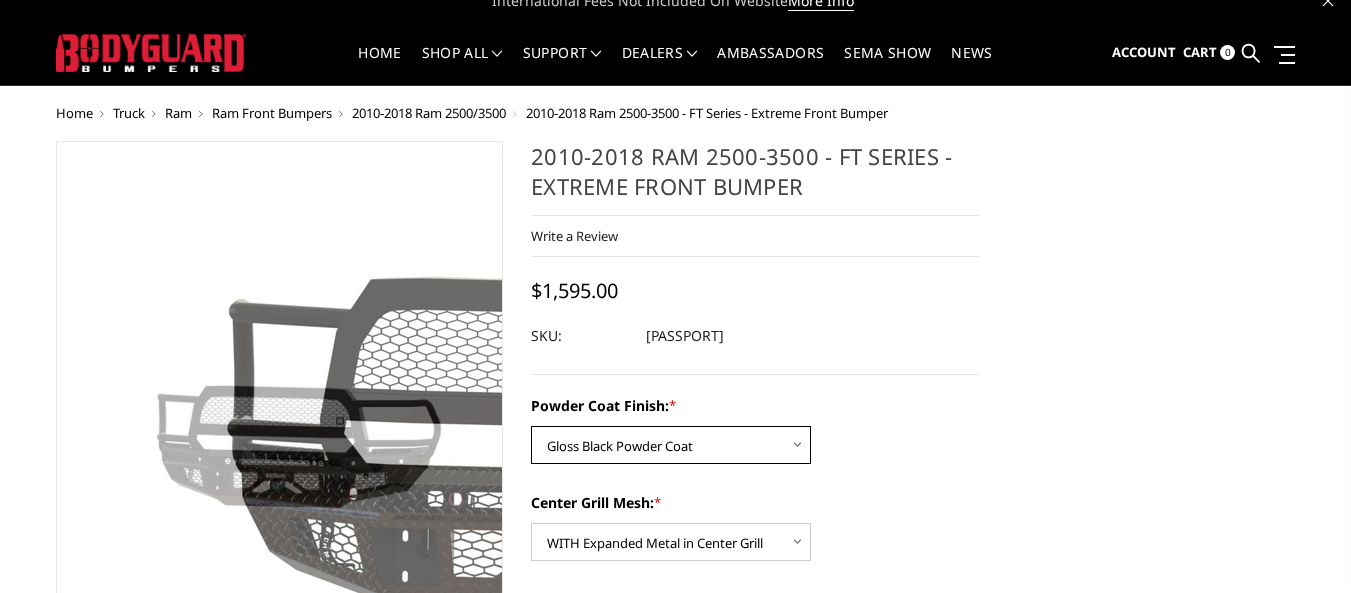 scroll, scrollTop: 0, scrollLeft: 0, axis: both 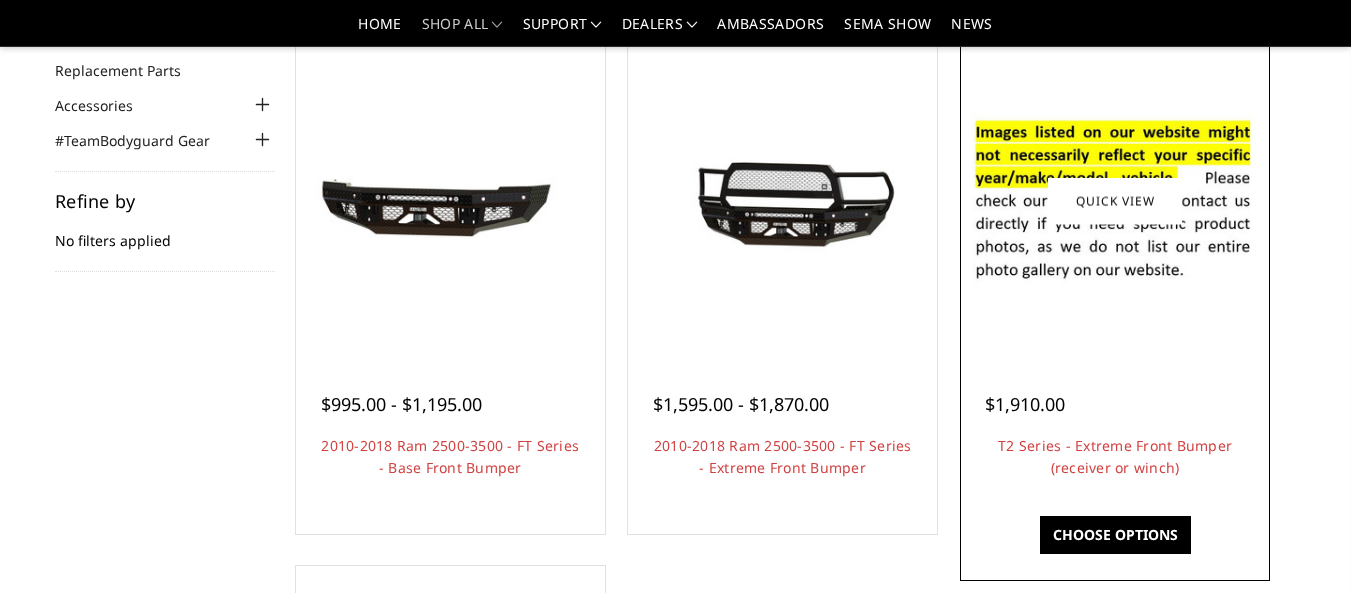 click at bounding box center [1114, 201] 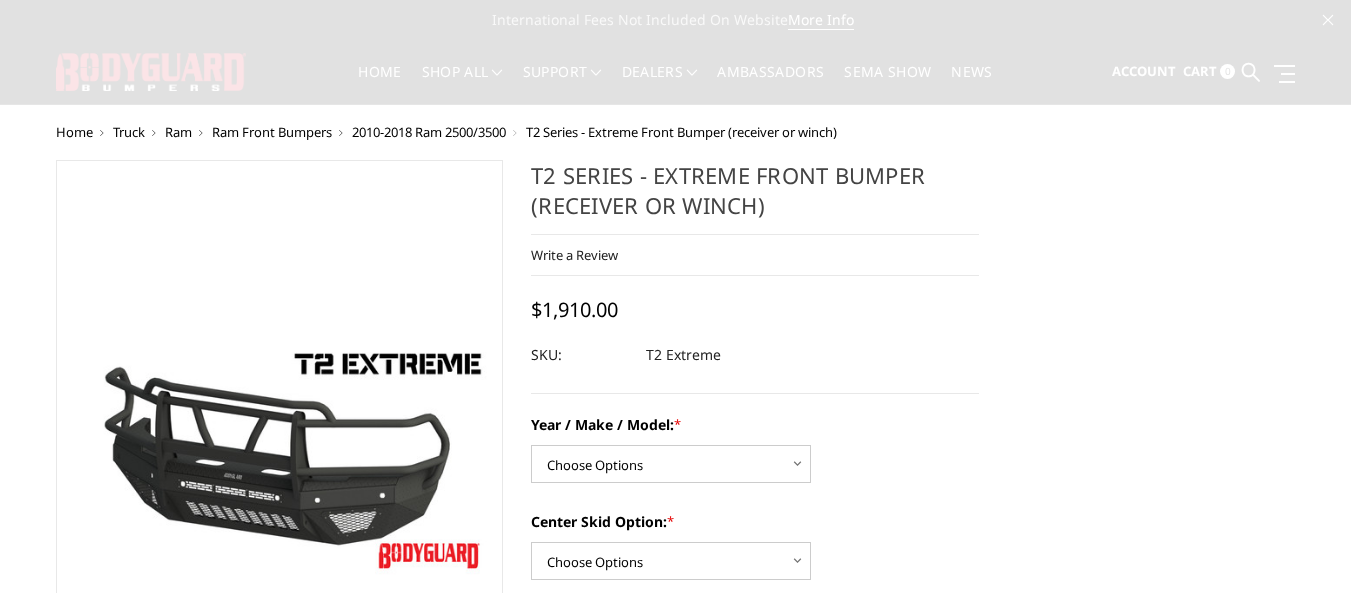 scroll, scrollTop: 0, scrollLeft: 0, axis: both 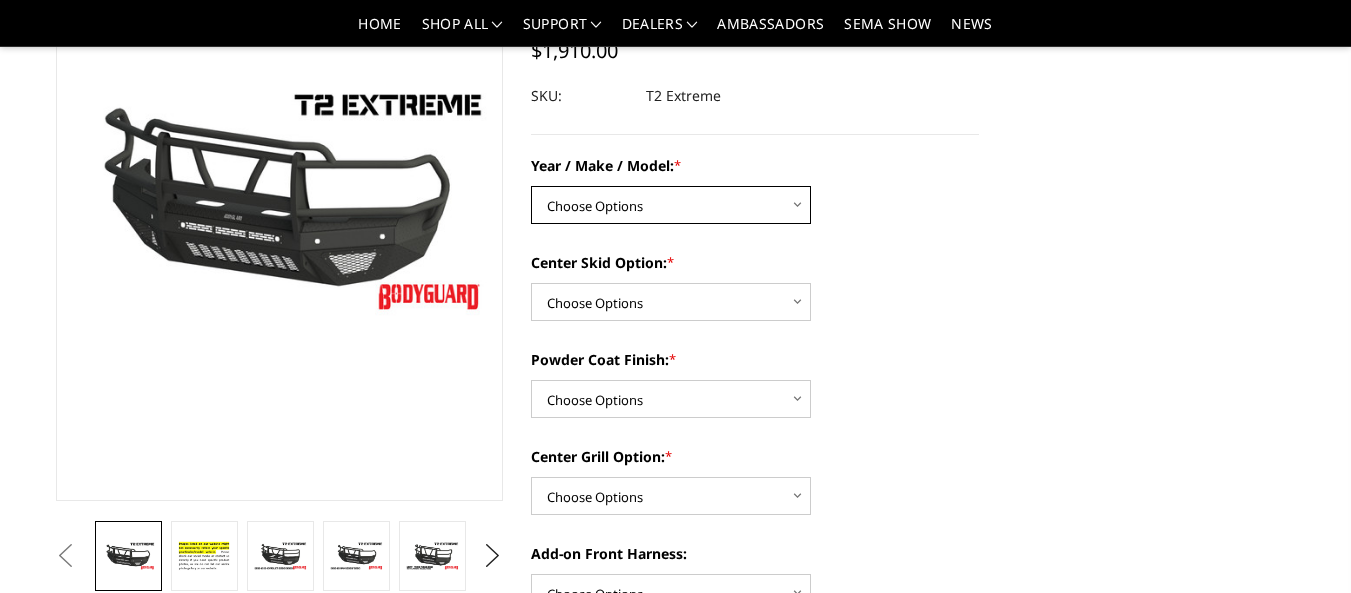 click on "Choose Options
Chevrolet 19-21 1500
Chevrolet 15-19  2500 / 3500
Chevrolet 20-23 2500/3500
Chevrolet 24-25 2500/3500
Ford 17-22  F250 / F350
Ford 17-22  F450 / F550
Ford 23-25 F250/350
Ford 23-25 F450/550
GMC 15-19  2500 / 3500
GMC 20-23  2500 / 3500
GMC 24-25 2500/3500
Ram 10-18  2500 / 3500
Ram 19-24  2500 / 3500
Ram 19-24  4500 / 5500" at bounding box center [671, 205] 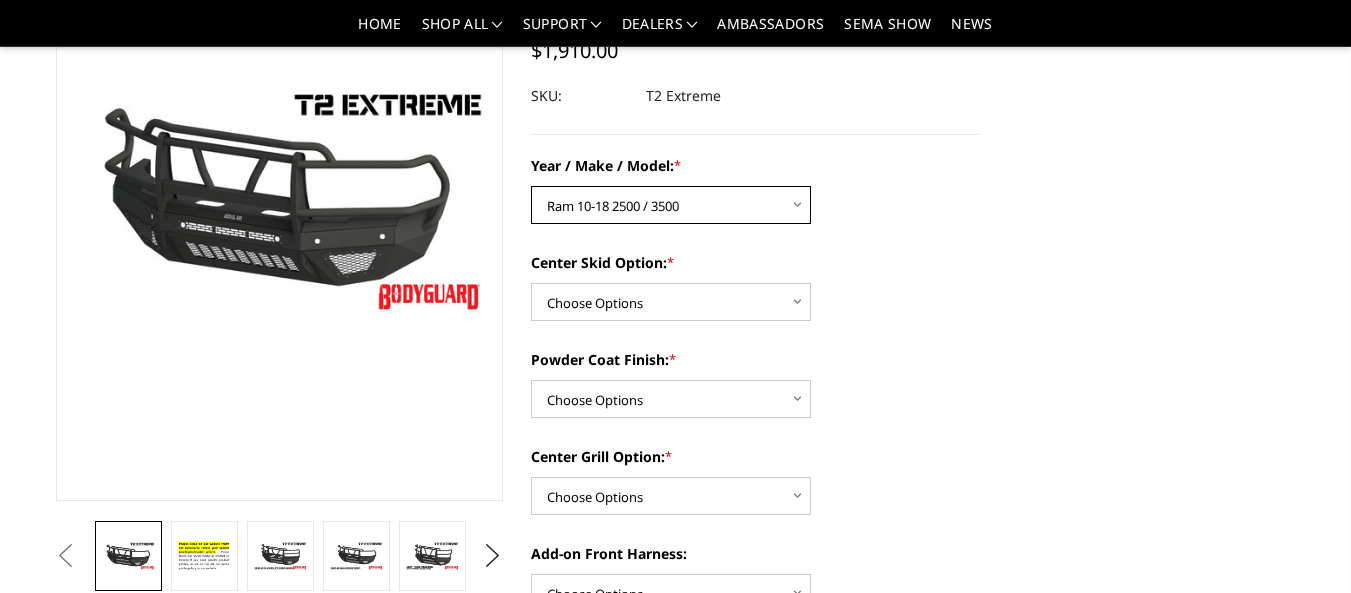 click on "Choose Options
Chevrolet 19-21 1500
Chevrolet 15-19  2500 / 3500
Chevrolet 20-23 2500/3500
Chevrolet 24-25 2500/3500
Ford 17-22  F250 / F350
Ford 17-22  F450 / F550
Ford 23-25 F250/350
Ford 23-25 F450/550
GMC 15-19  2500 / 3500
GMC 20-23  2500 / 3500
GMC 24-25 2500/3500
Ram 10-18  2500 / 3500
Ram 19-24  2500 / 3500
Ram 19-24  4500 / 5500" at bounding box center (671, 205) 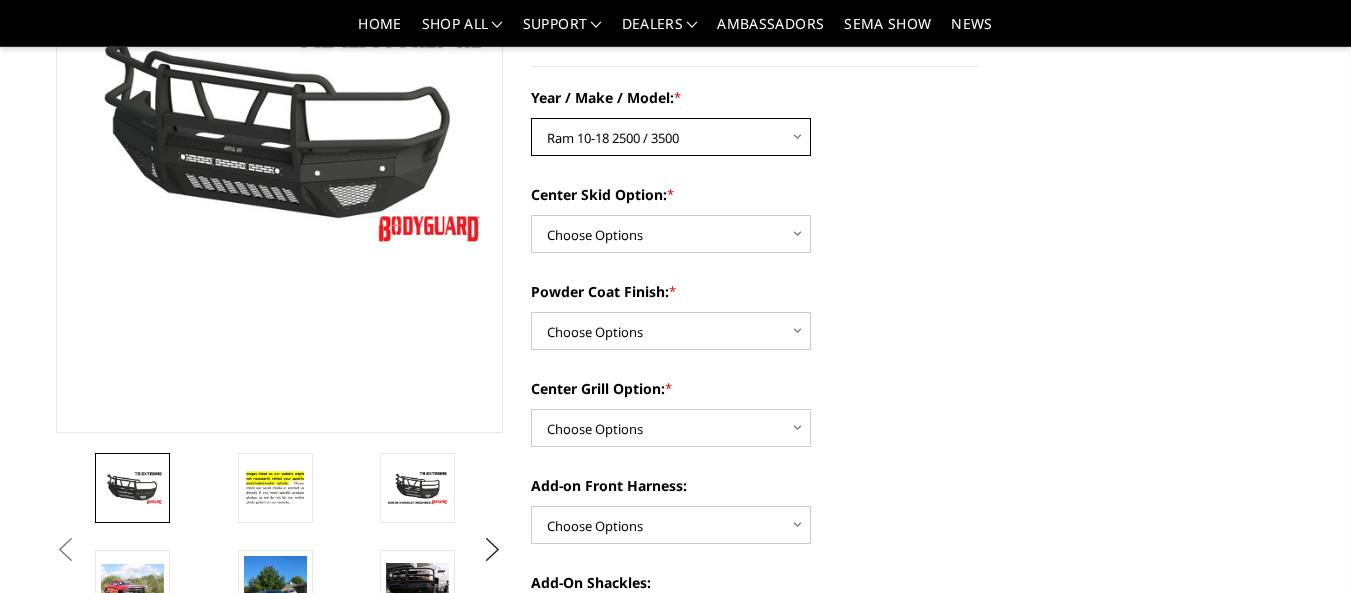 scroll, scrollTop: 300, scrollLeft: 0, axis: vertical 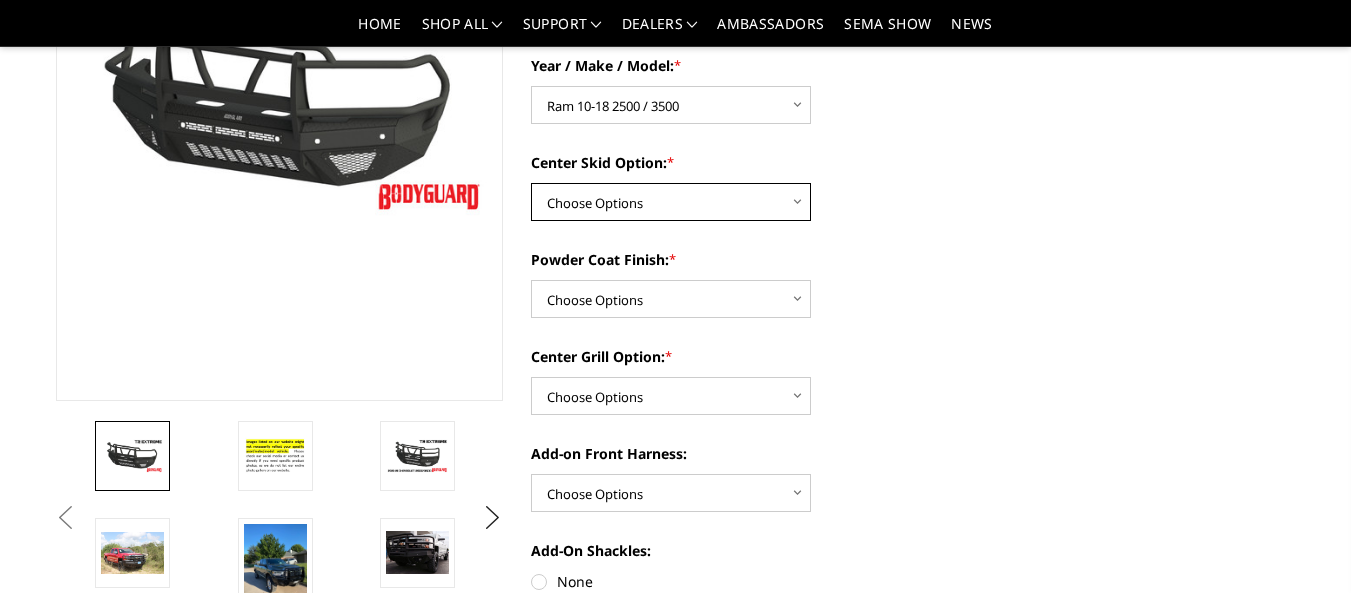 click on "Choose Options
Standard center skid plate (included)
Receiver tube
Winch mount box" at bounding box center (671, 202) 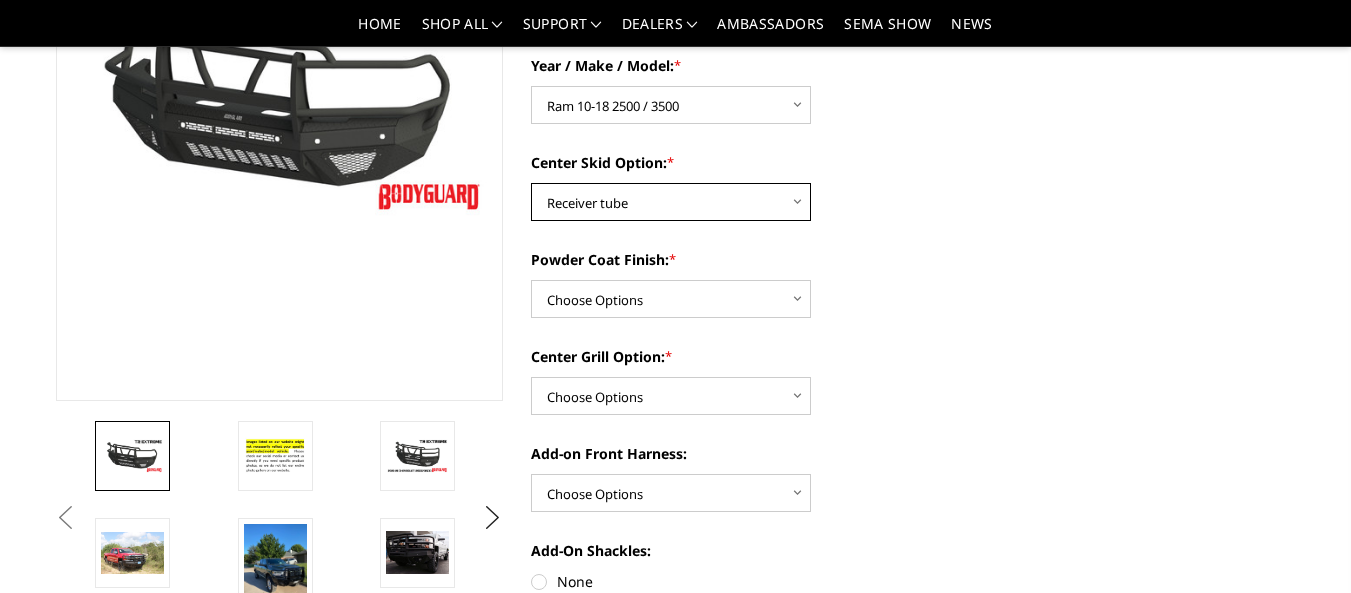 click on "Choose Options
Standard center skid plate (included)
Receiver tube
Winch mount box" at bounding box center [671, 202] 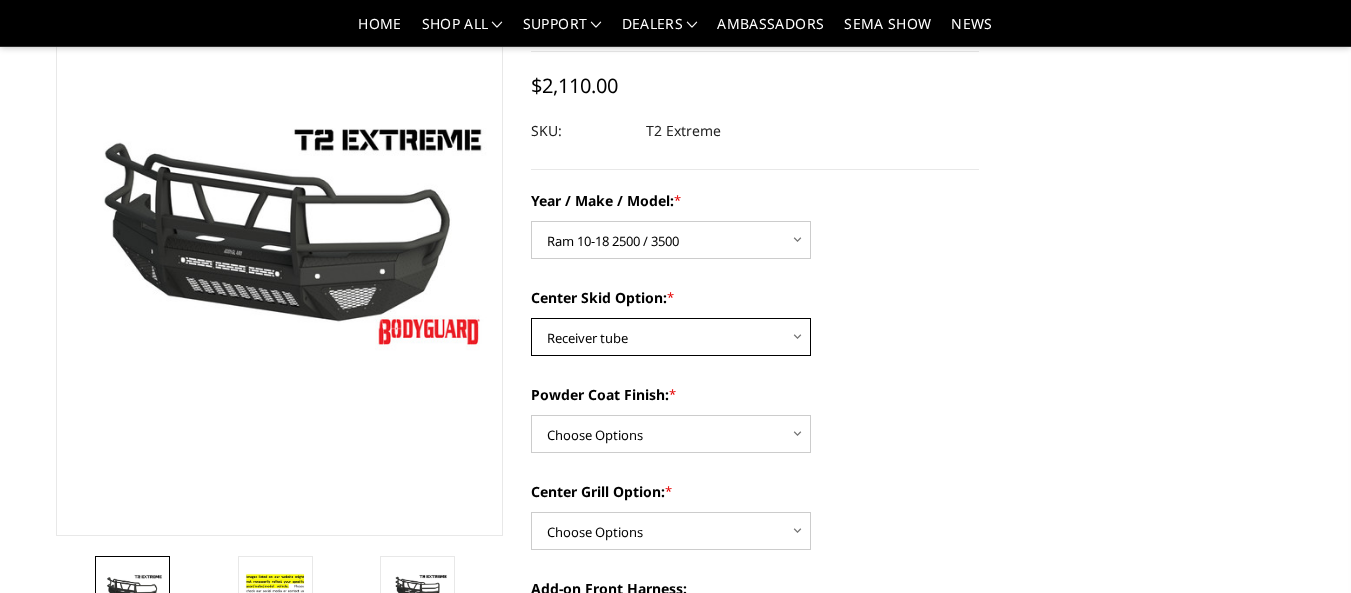 scroll, scrollTop: 200, scrollLeft: 0, axis: vertical 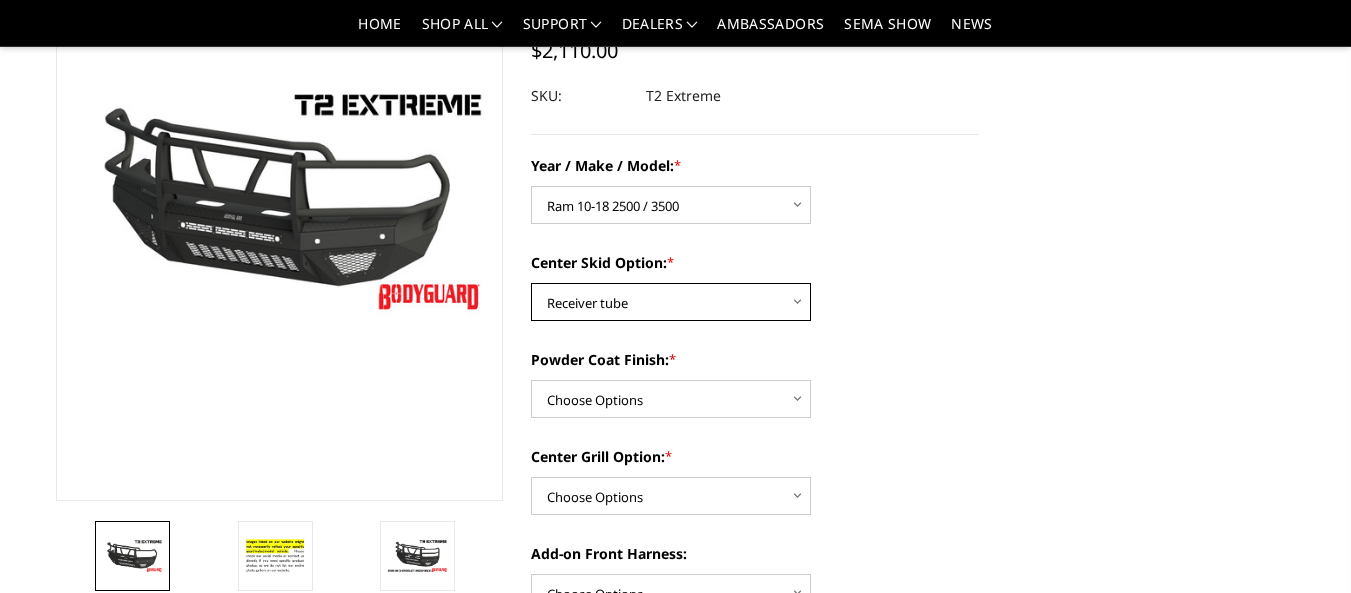 click on "Choose Options
Standard center skid plate (included)
Receiver tube
Winch mount box" at bounding box center (671, 302) 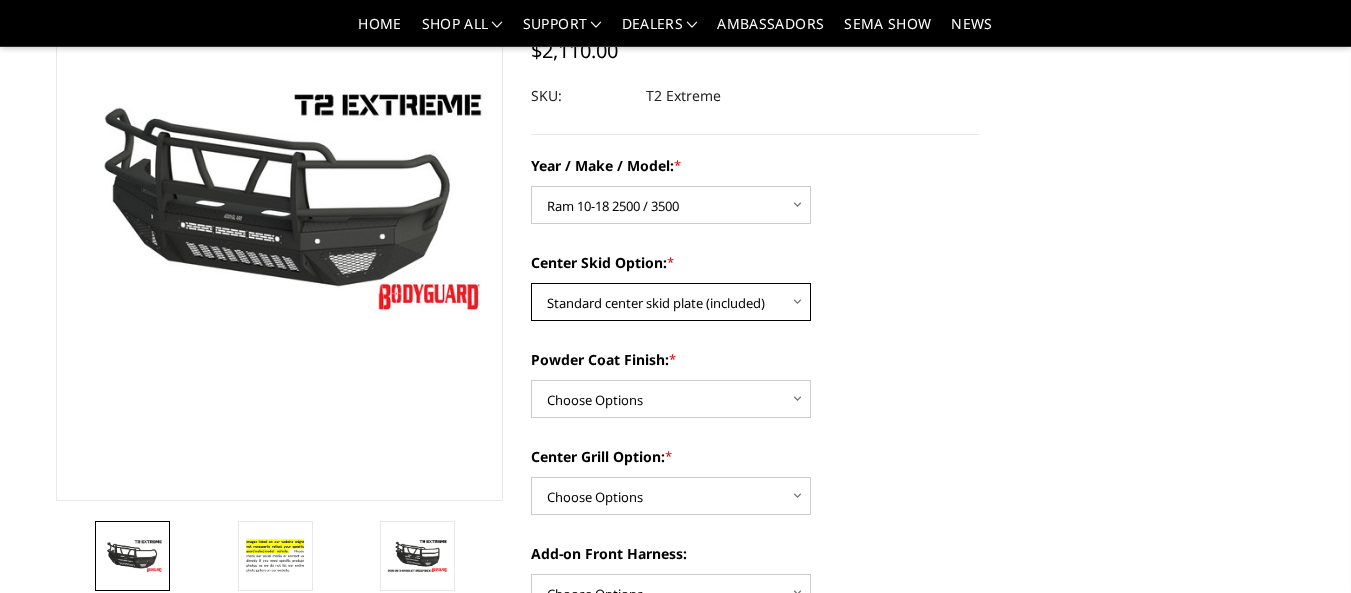 click on "Choose Options
Standard center skid plate (included)
Receiver tube
Winch mount box" at bounding box center [671, 302] 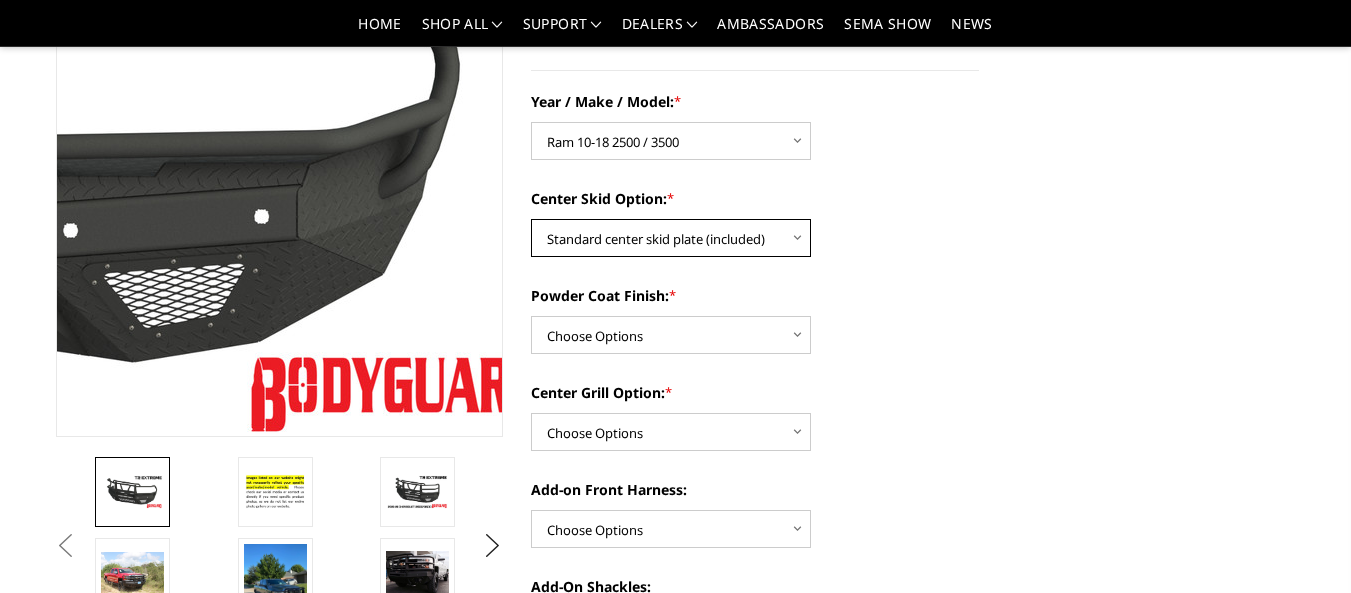 scroll, scrollTop: 300, scrollLeft: 0, axis: vertical 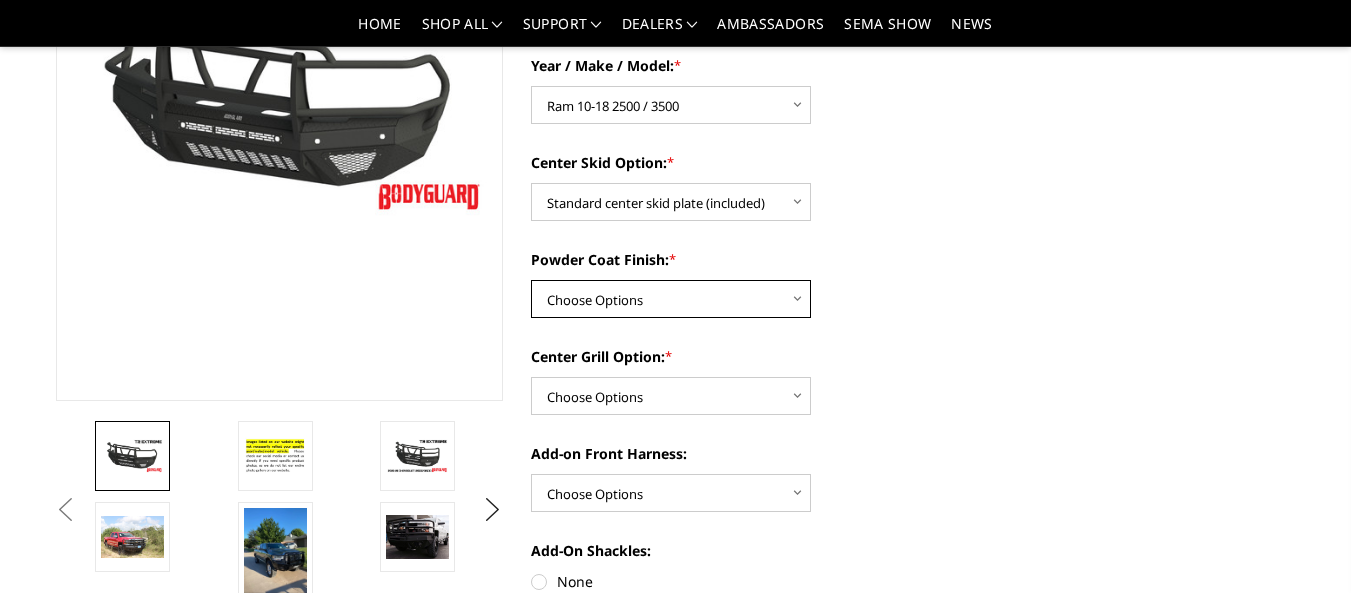 click on "Choose Options
Bare metal
Gloss Black Powder Coat
Texture Black Powder Coat" at bounding box center [671, 299] 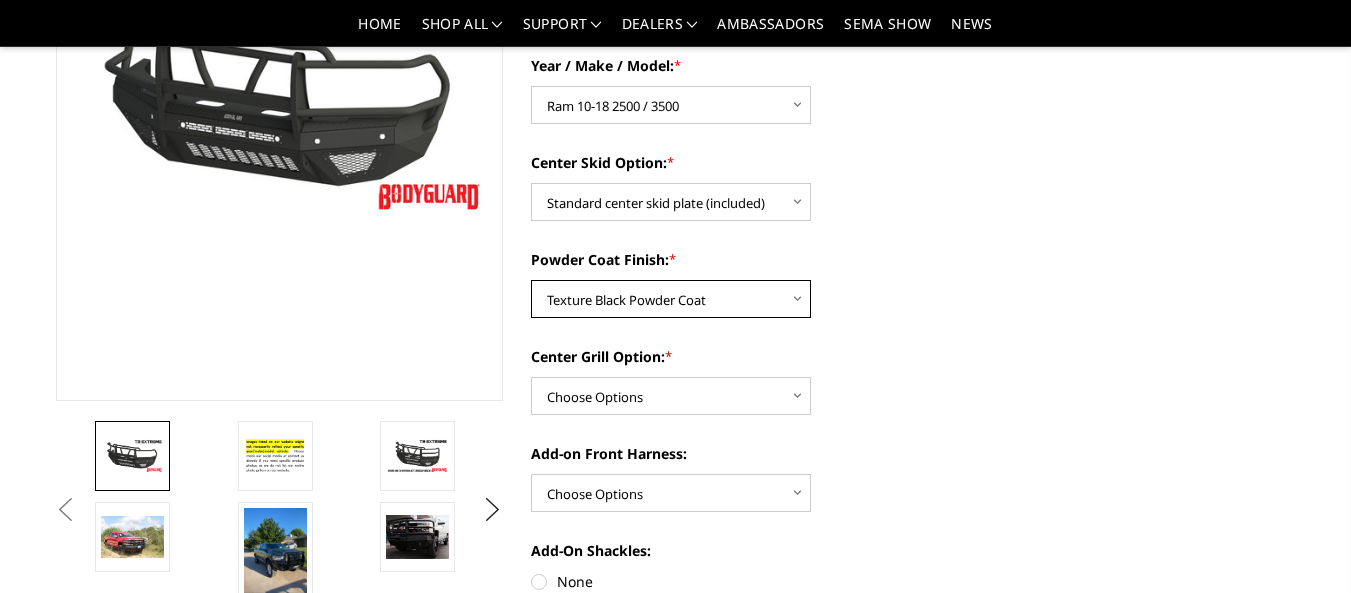 click on "Choose Options
Bare metal
Gloss Black Powder Coat
Texture Black Powder Coat" at bounding box center (671, 299) 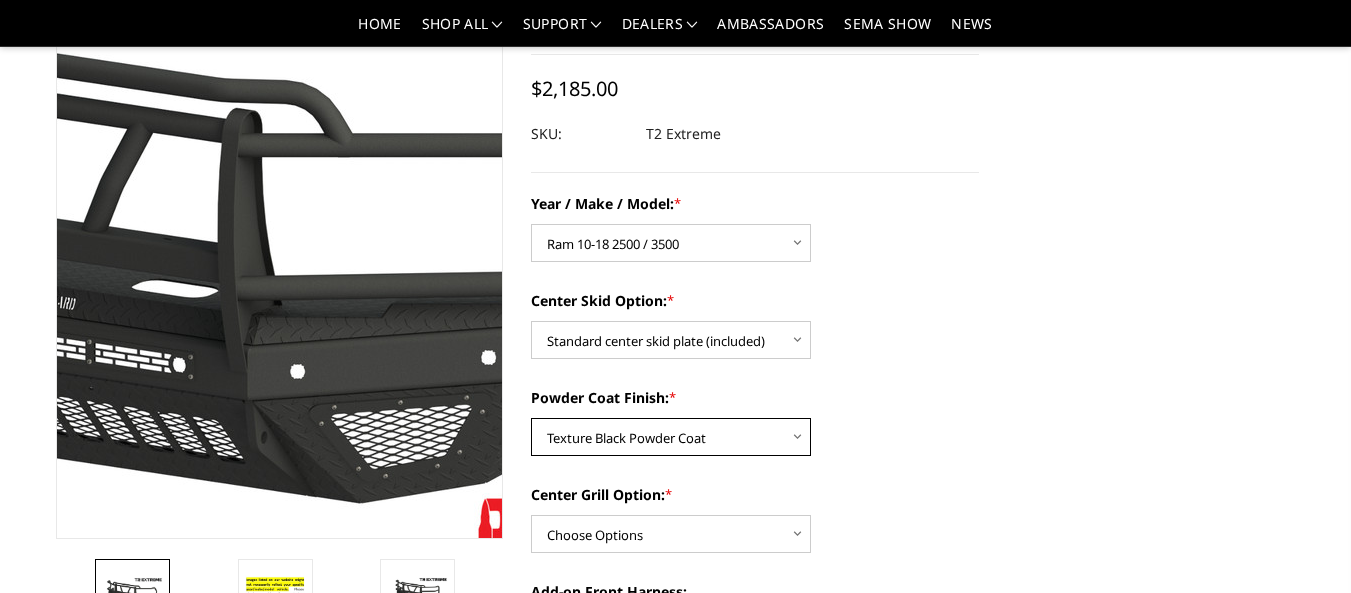 scroll, scrollTop: 200, scrollLeft: 0, axis: vertical 